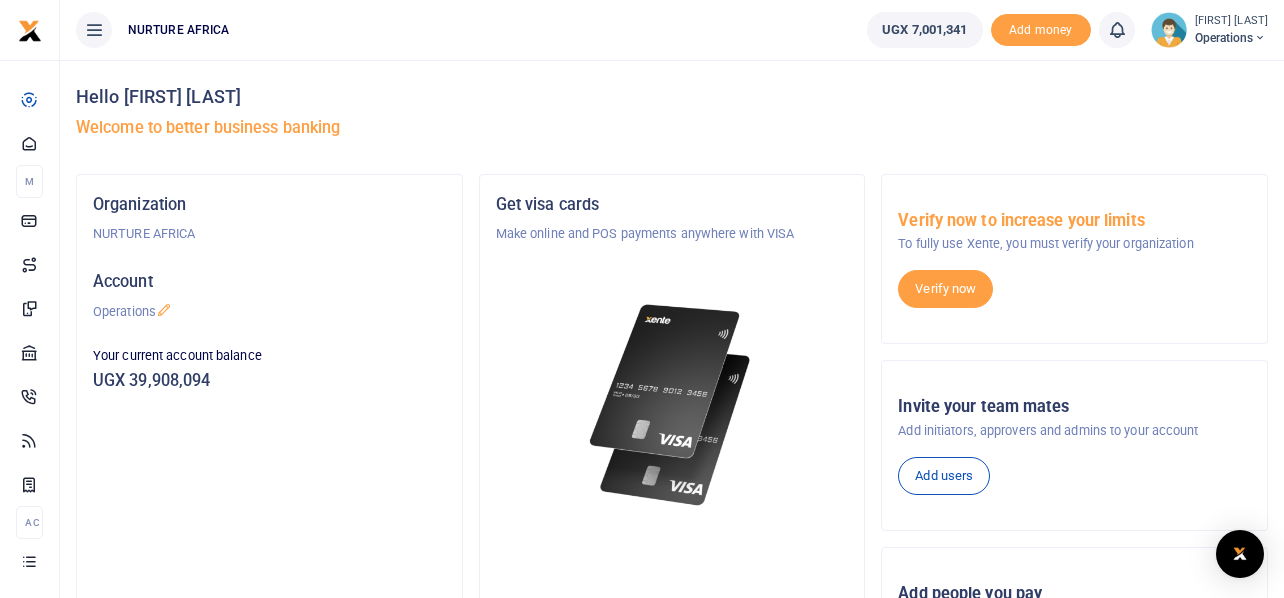 scroll, scrollTop: 0, scrollLeft: 0, axis: both 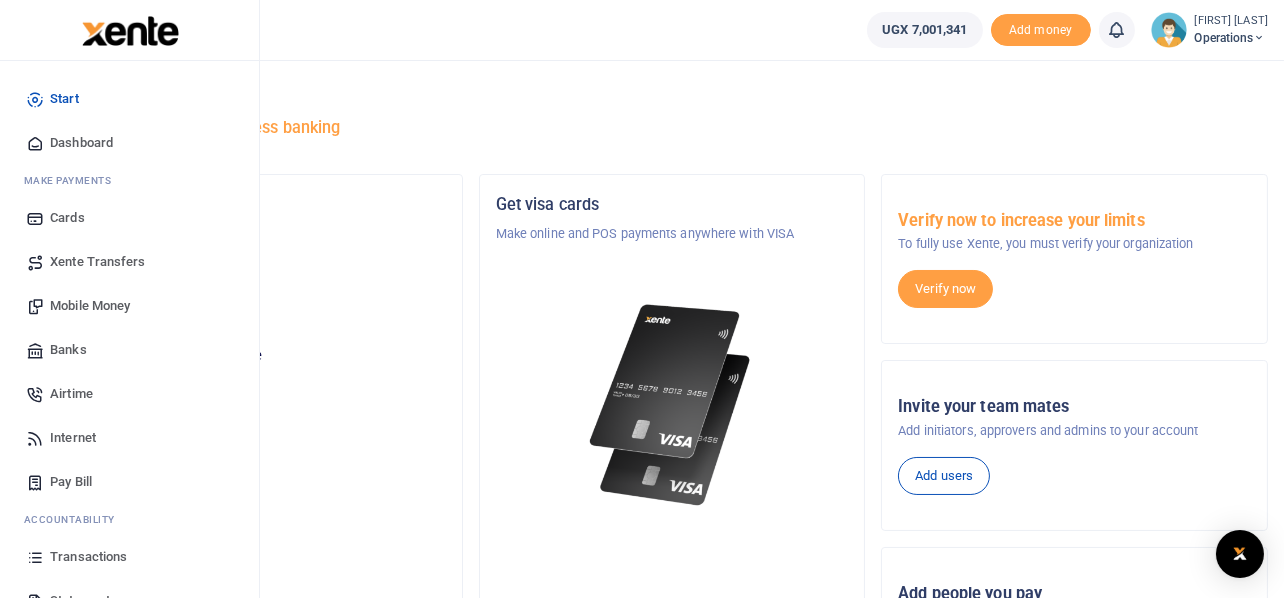click on "Mobile Money" at bounding box center [90, 306] 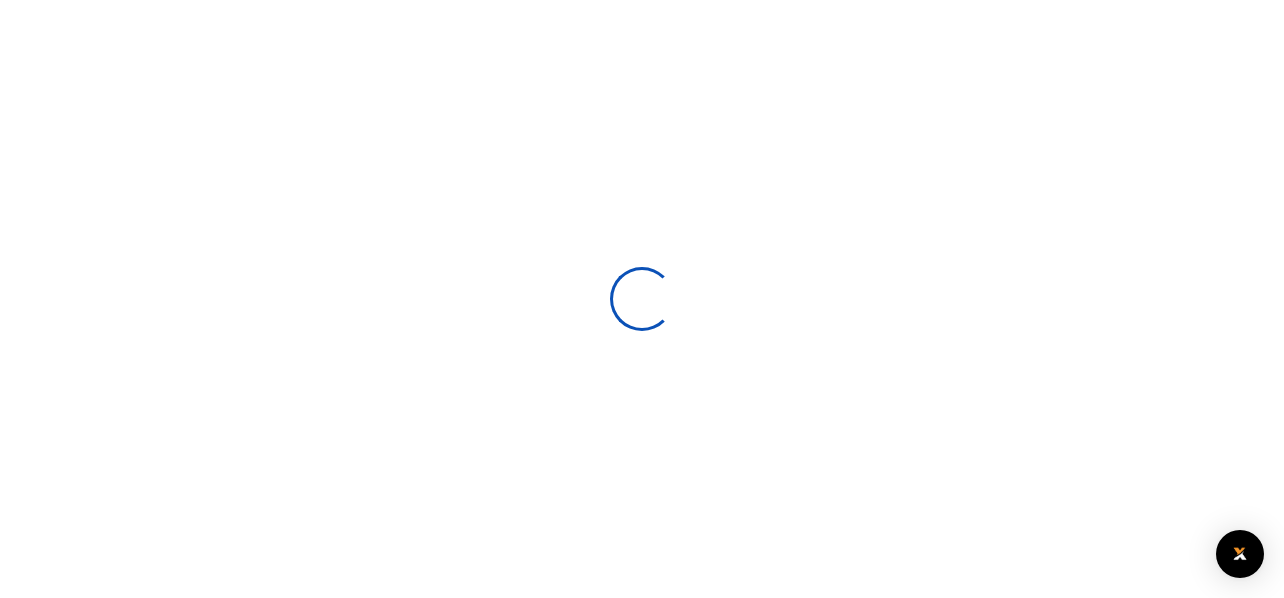 scroll, scrollTop: 0, scrollLeft: 0, axis: both 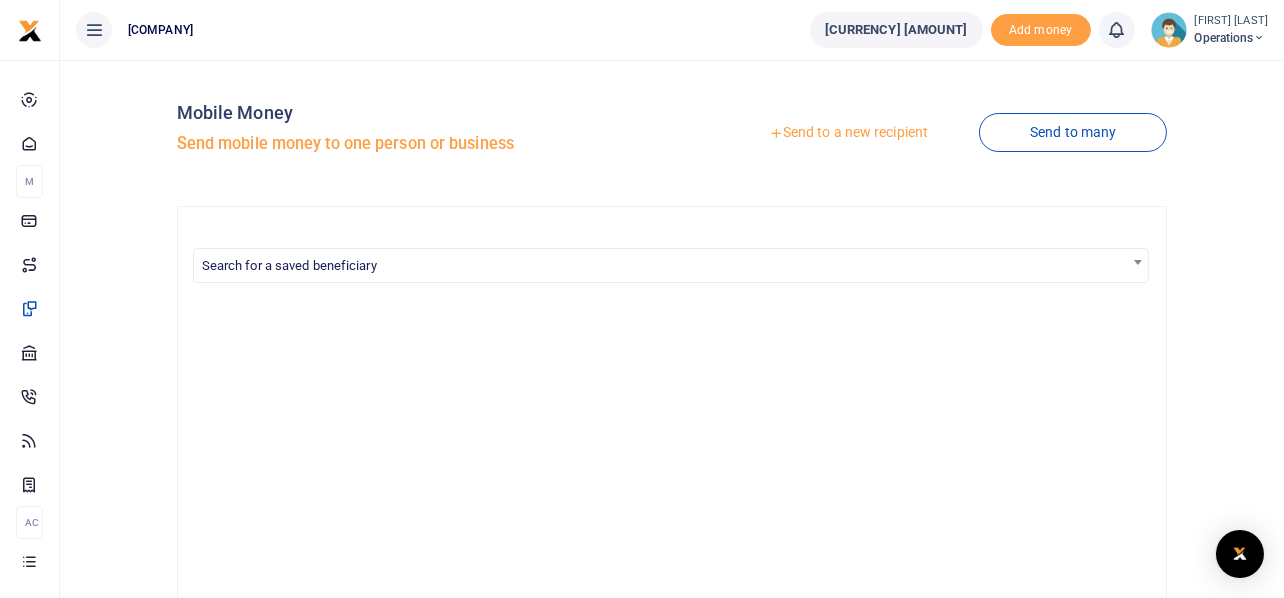 click on "Send to a new recipient" at bounding box center [848, 133] 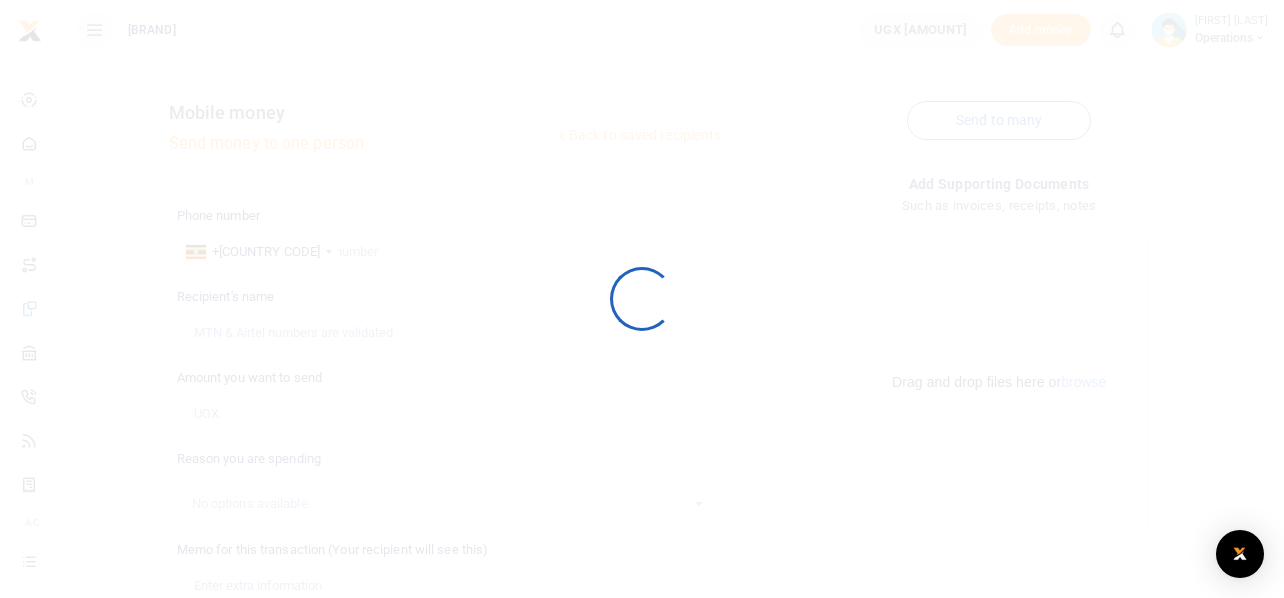 scroll, scrollTop: 0, scrollLeft: 0, axis: both 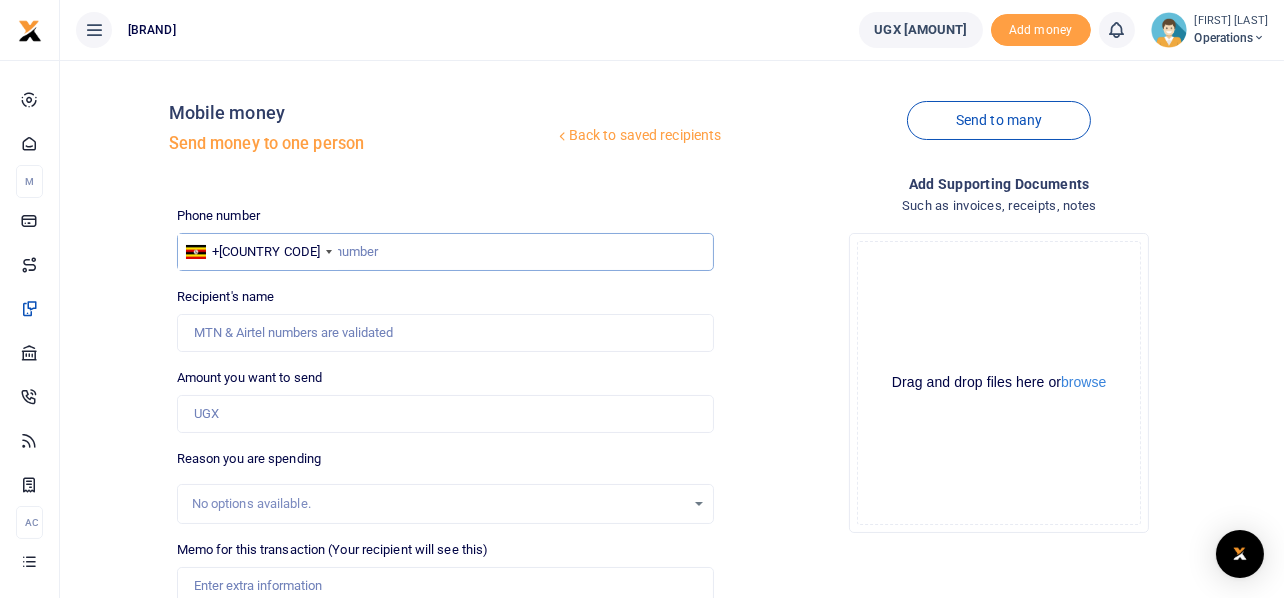 click at bounding box center [446, 252] 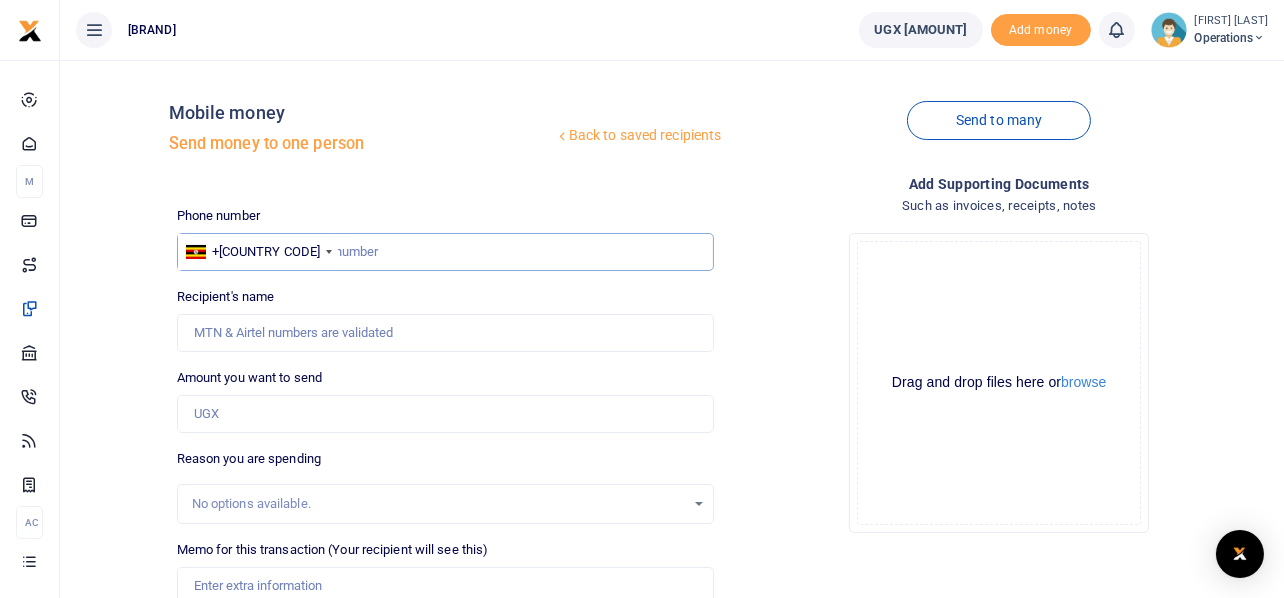click at bounding box center [446, 252] 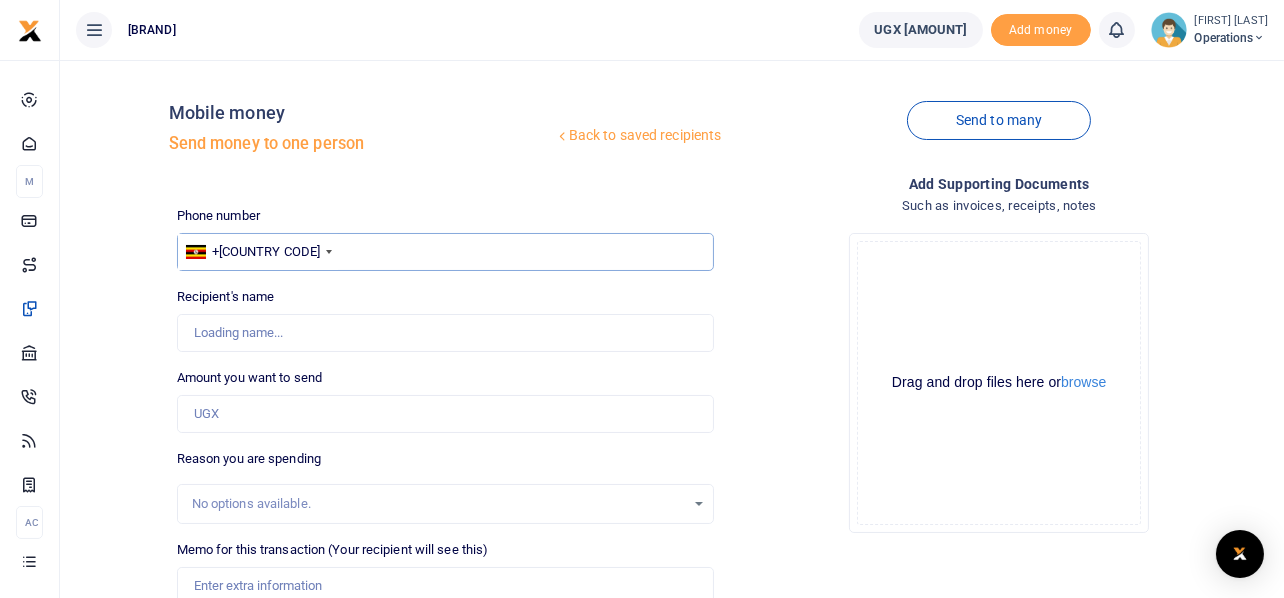 type on "[PHONE]" 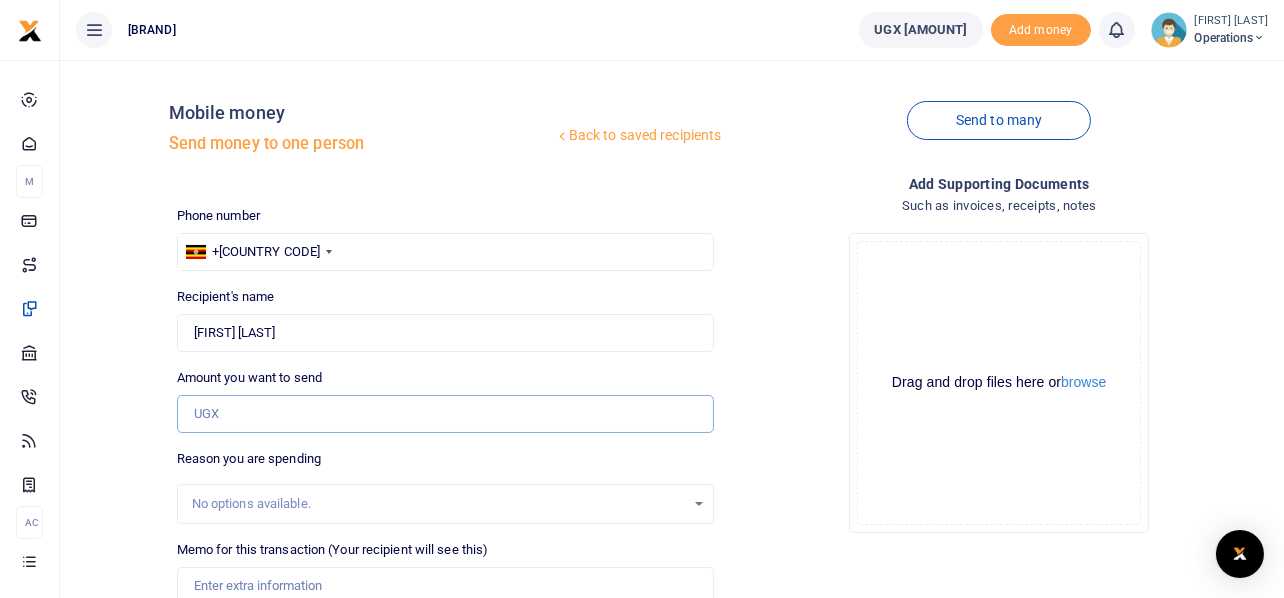 click on "Amount you want to send" at bounding box center (446, 414) 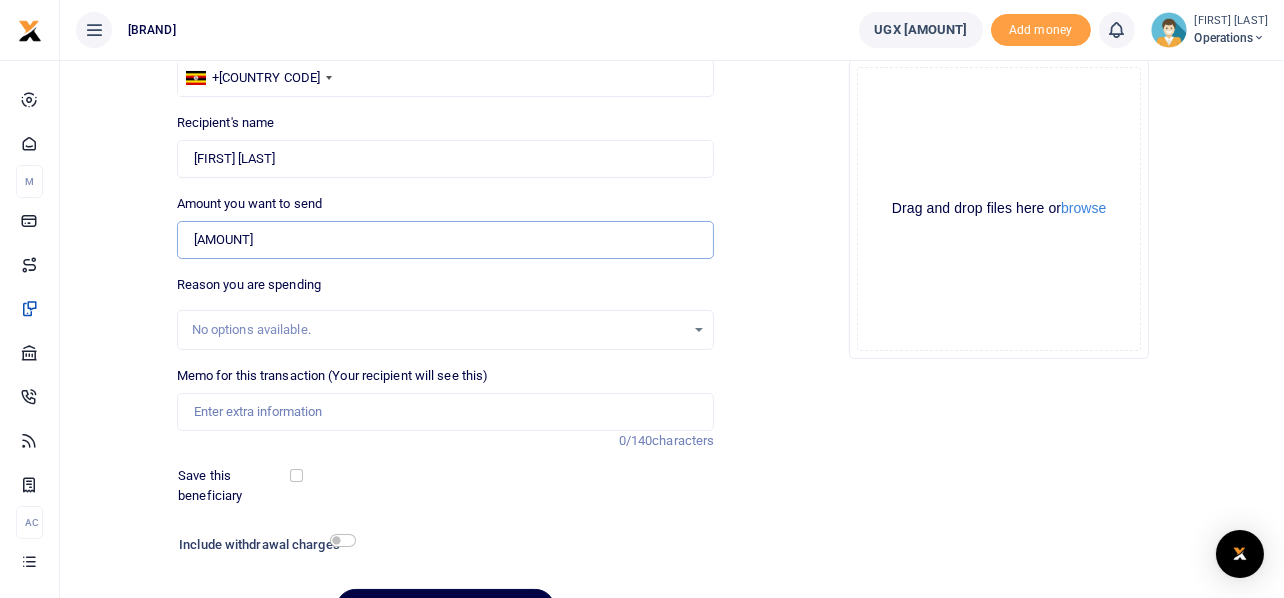 scroll, scrollTop: 175, scrollLeft: 0, axis: vertical 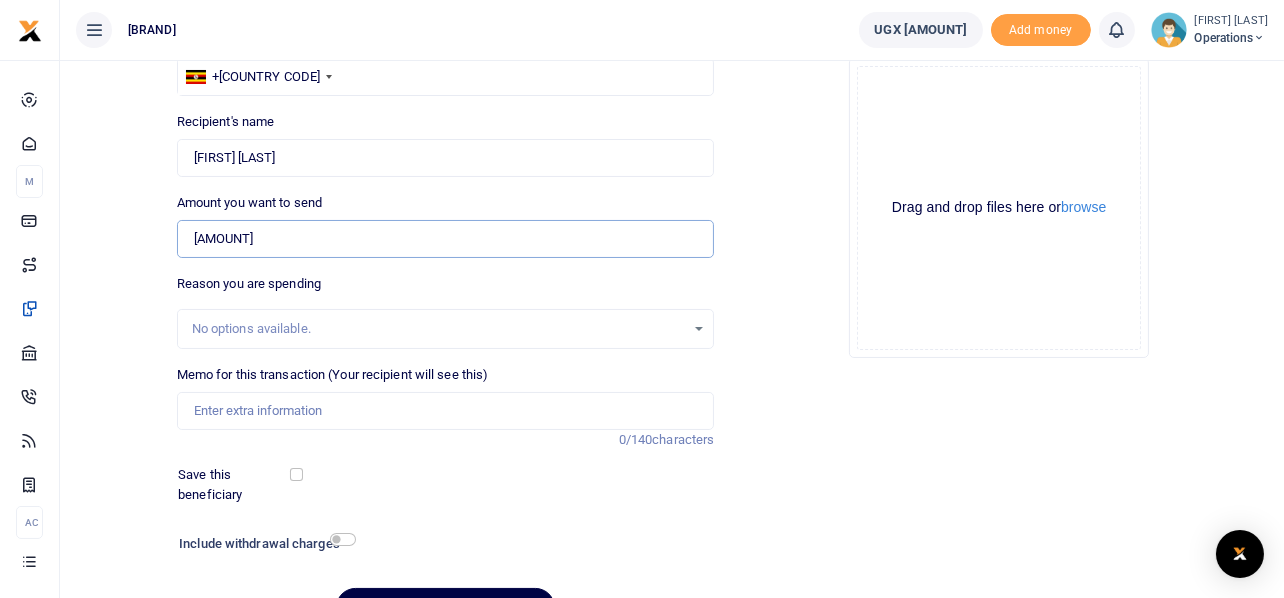 type on "[AMOUNT]" 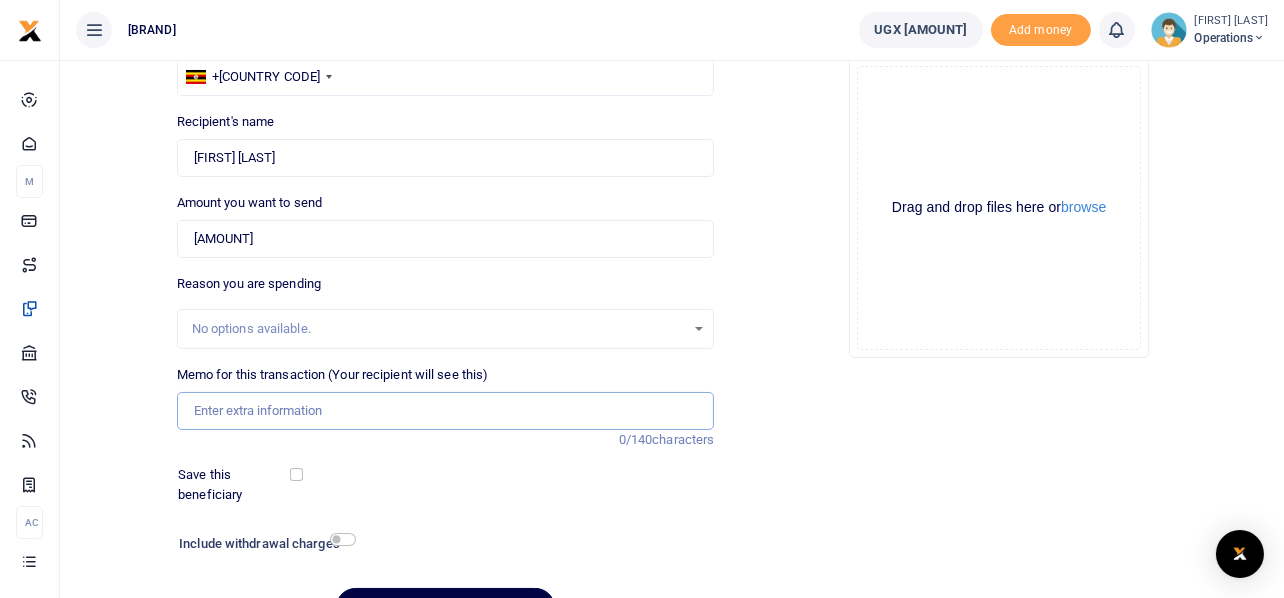 click on "Memo for this transaction (Your recipient will see this)" at bounding box center [446, 411] 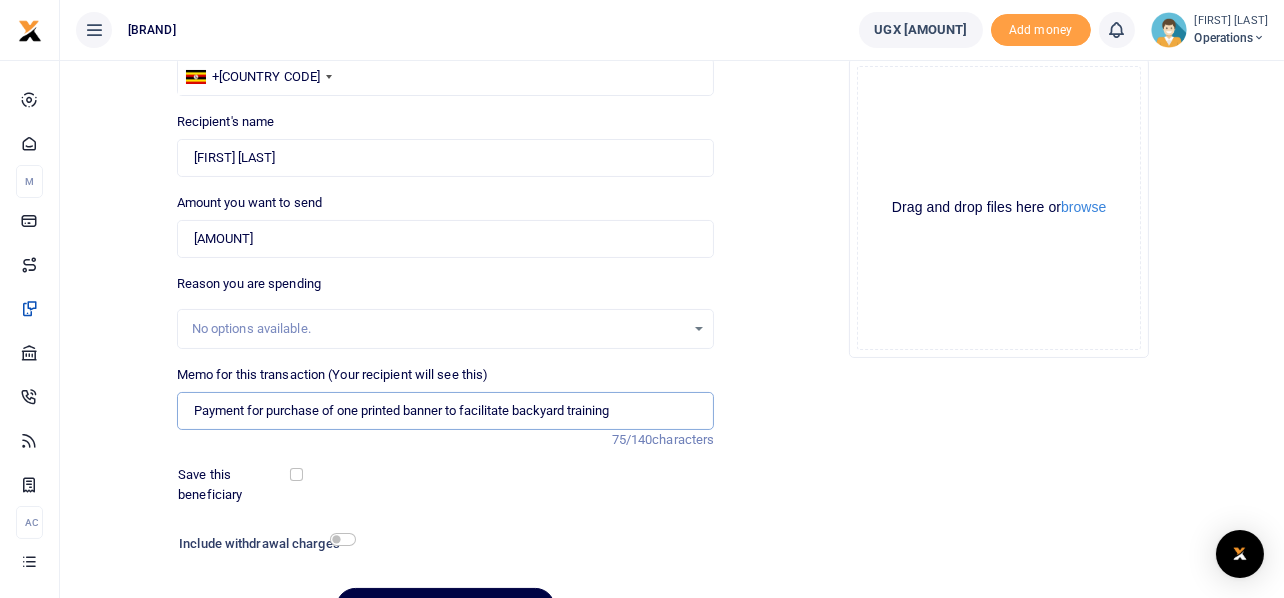 click on "Payment for purchase of one printed banner to facilitate backyard training" at bounding box center [446, 411] 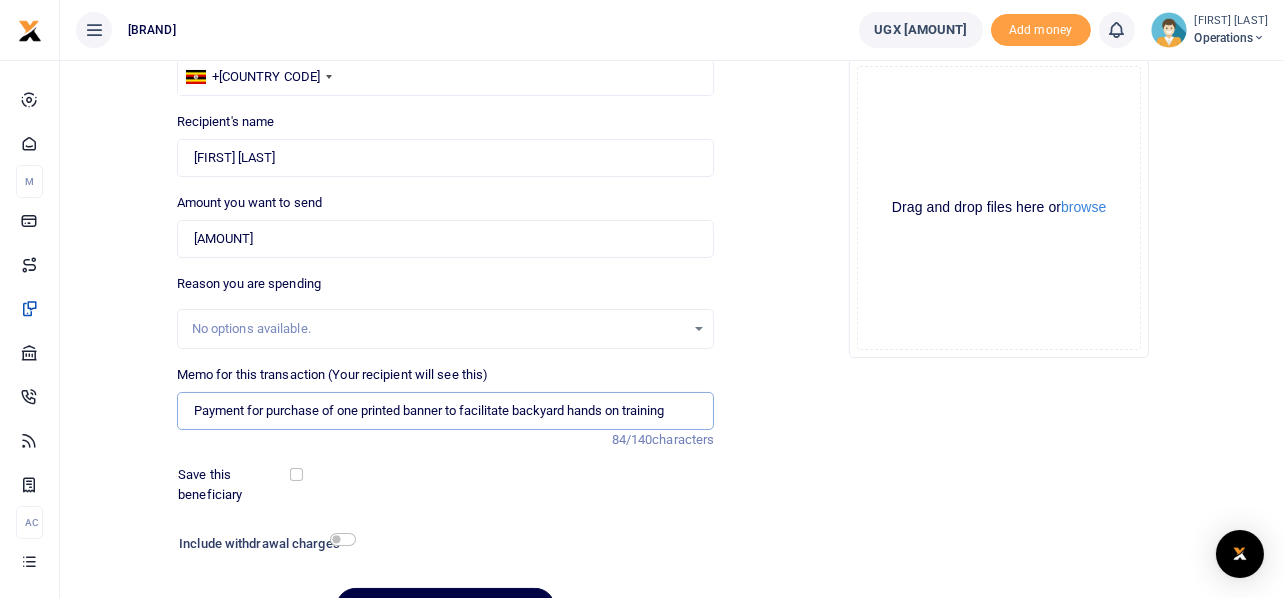 click on "Payment for purchase of one printed banner to facilitate backyard hands on training" at bounding box center (446, 411) 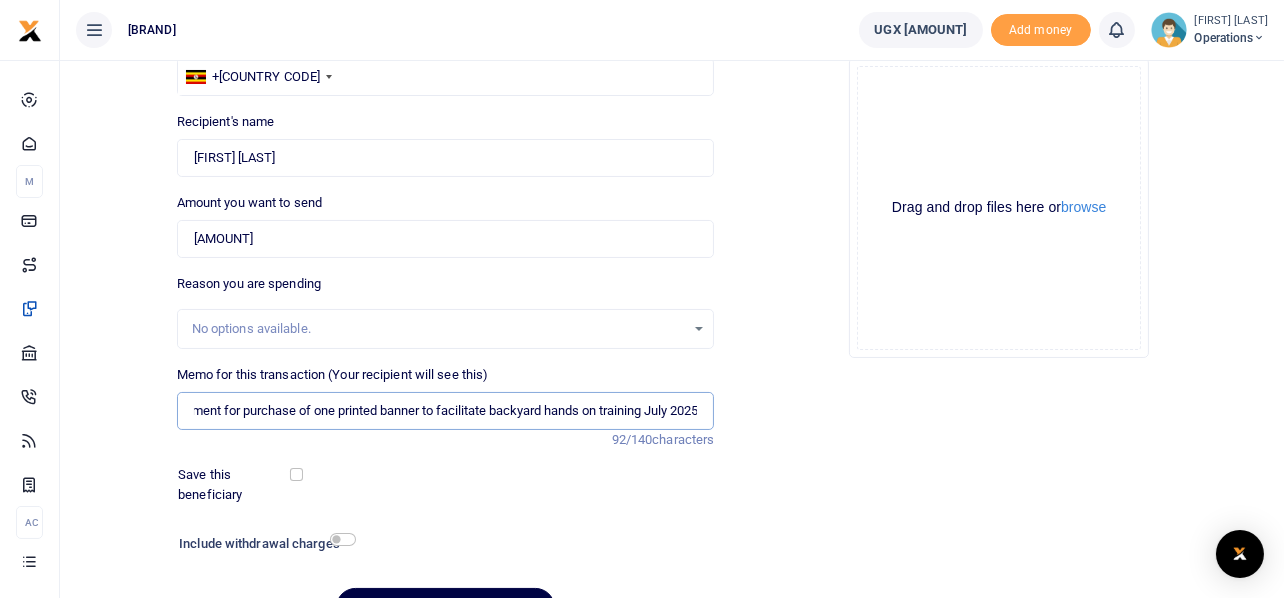scroll, scrollTop: 0, scrollLeft: 36, axis: horizontal 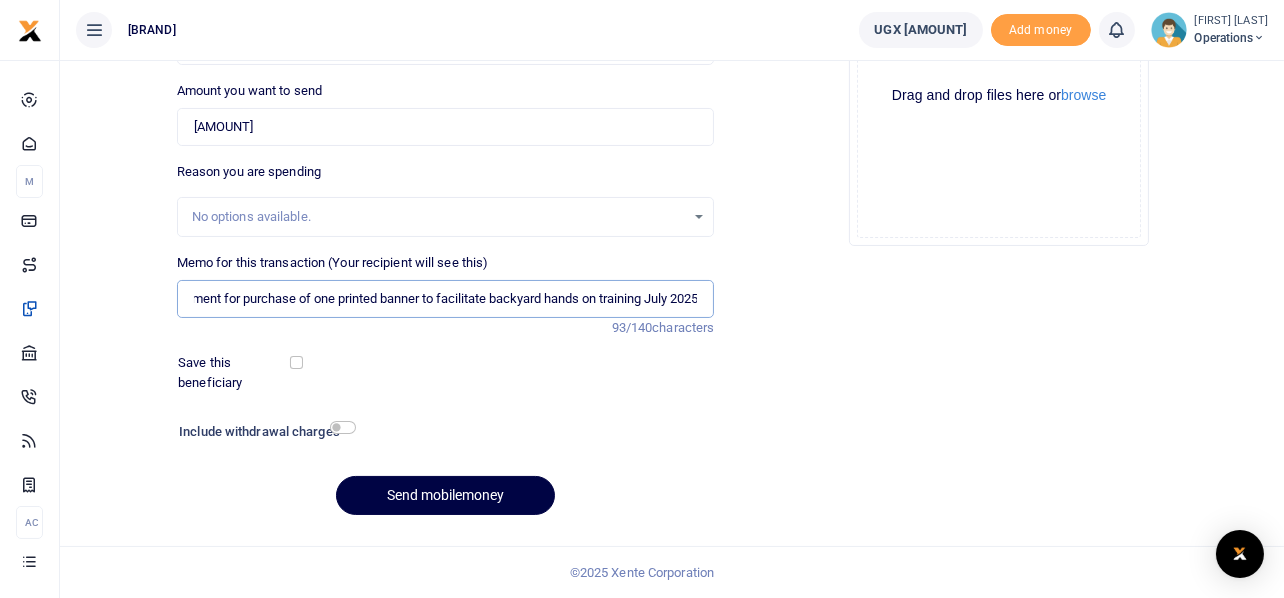 type on "Payment for purchase of one printed banner to facilitate backyard hands on training July 2025" 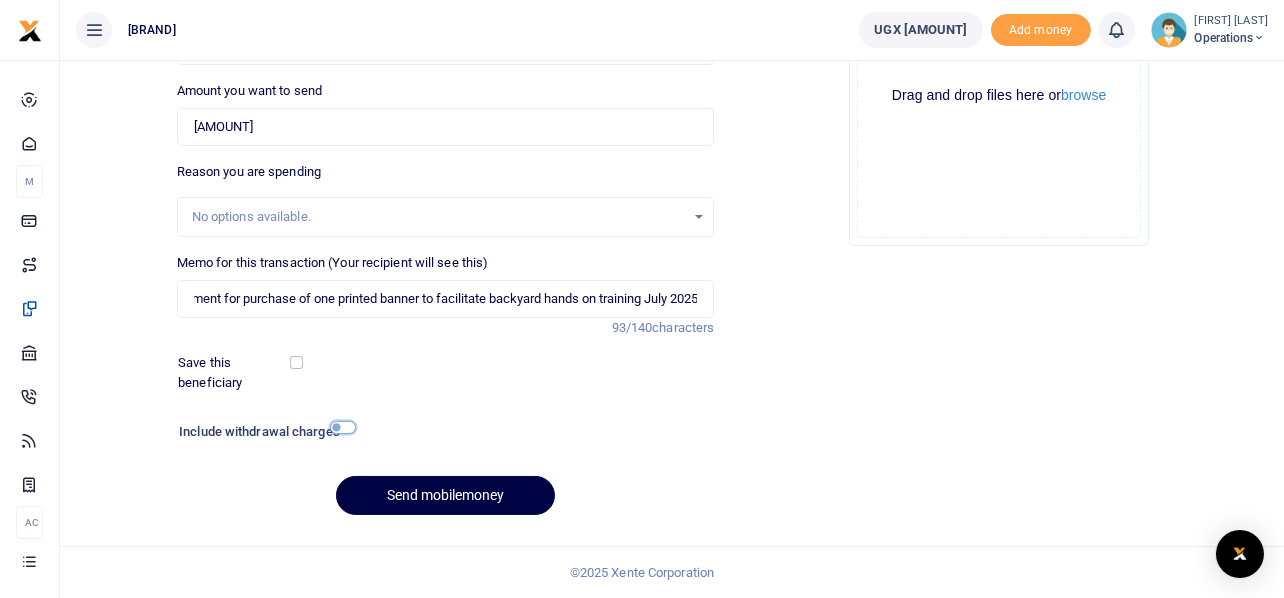 scroll, scrollTop: 0, scrollLeft: 0, axis: both 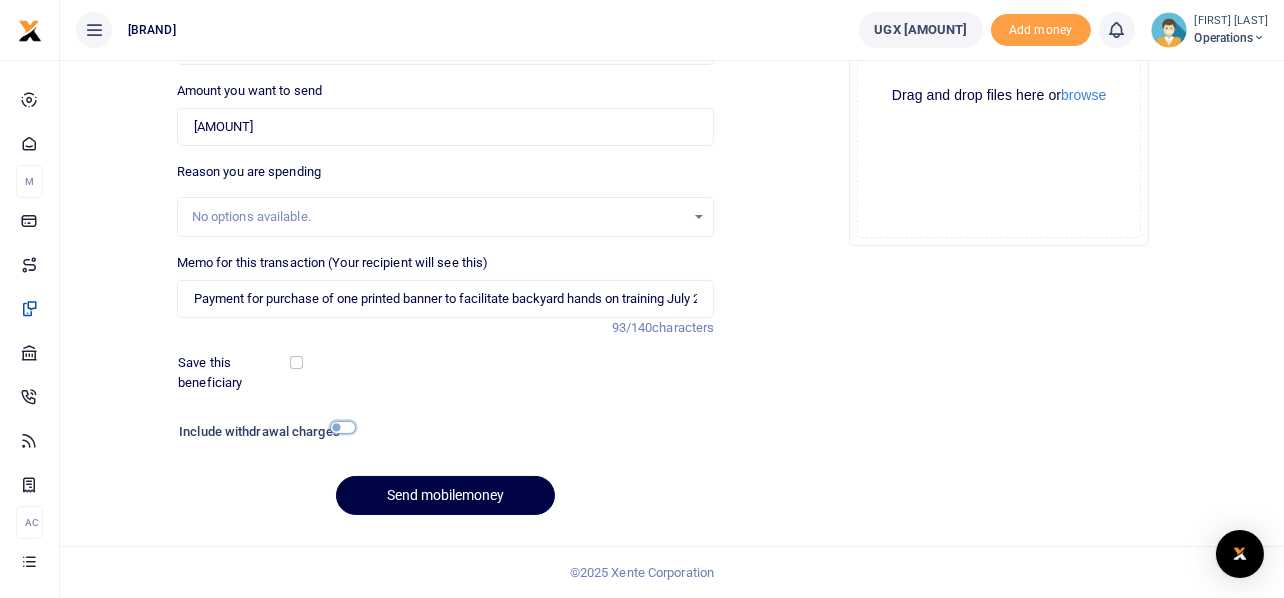 click at bounding box center (343, 427) 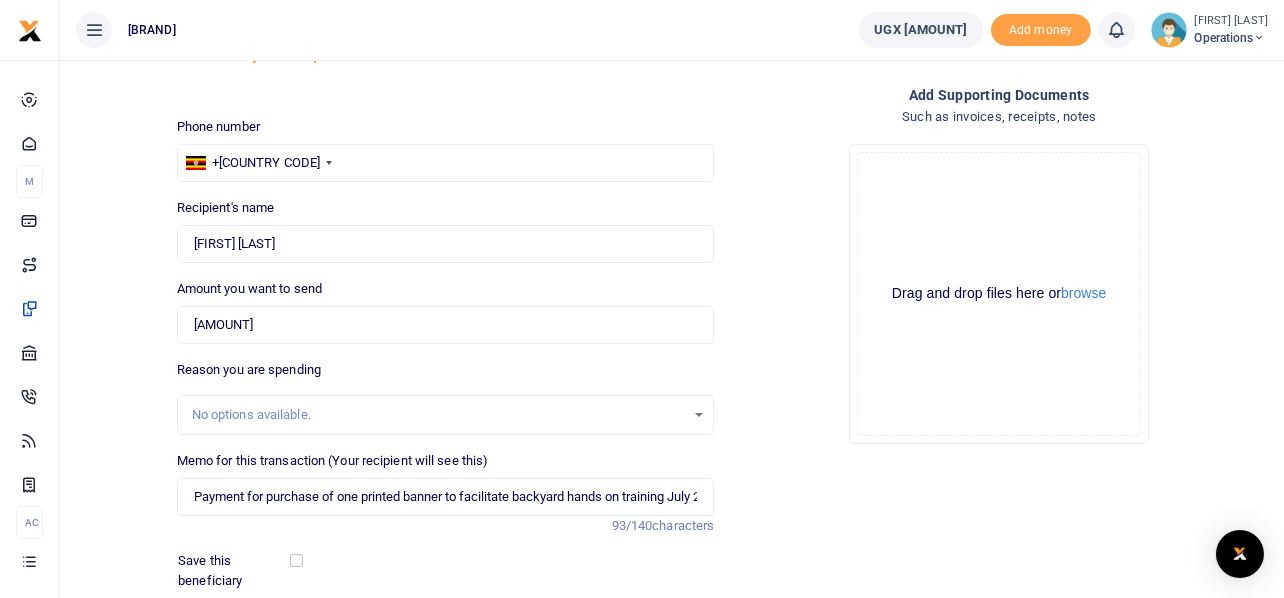 scroll, scrollTop: 342, scrollLeft: 0, axis: vertical 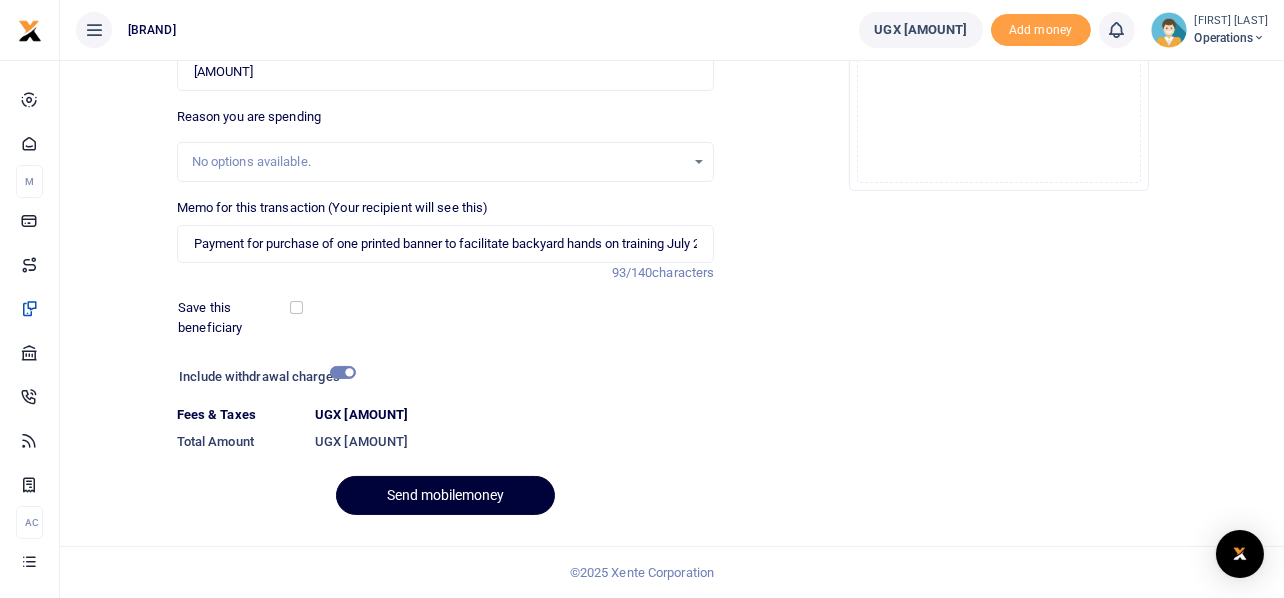 click on "Send mobilemoney" at bounding box center (445, 495) 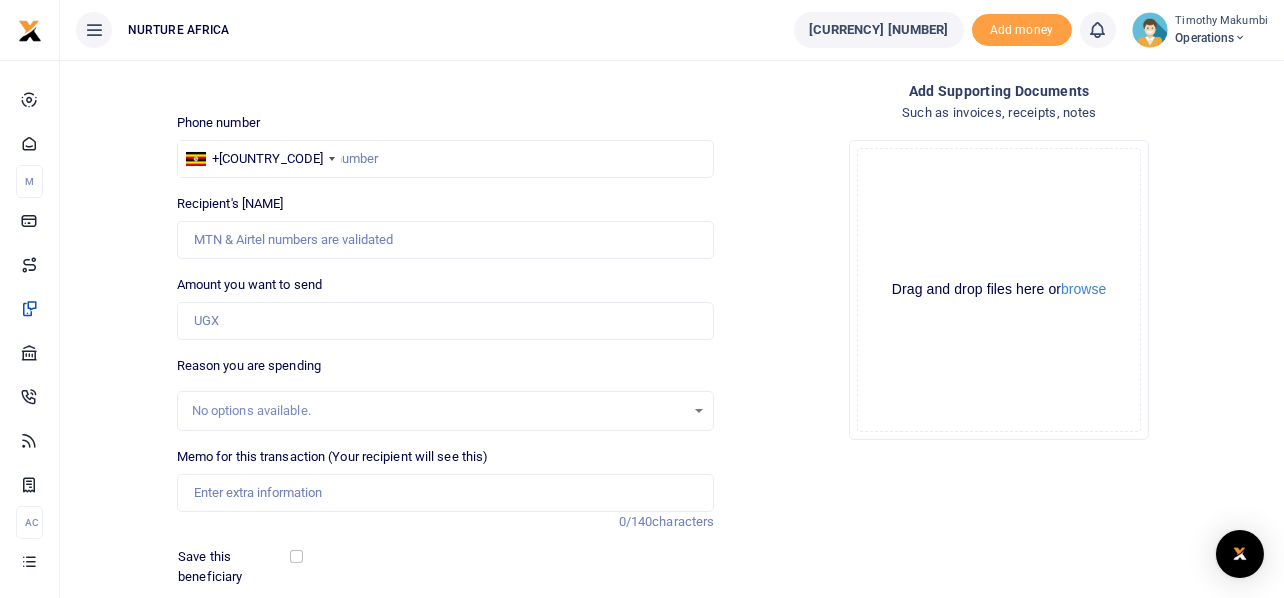 scroll, scrollTop: 92, scrollLeft: 0, axis: vertical 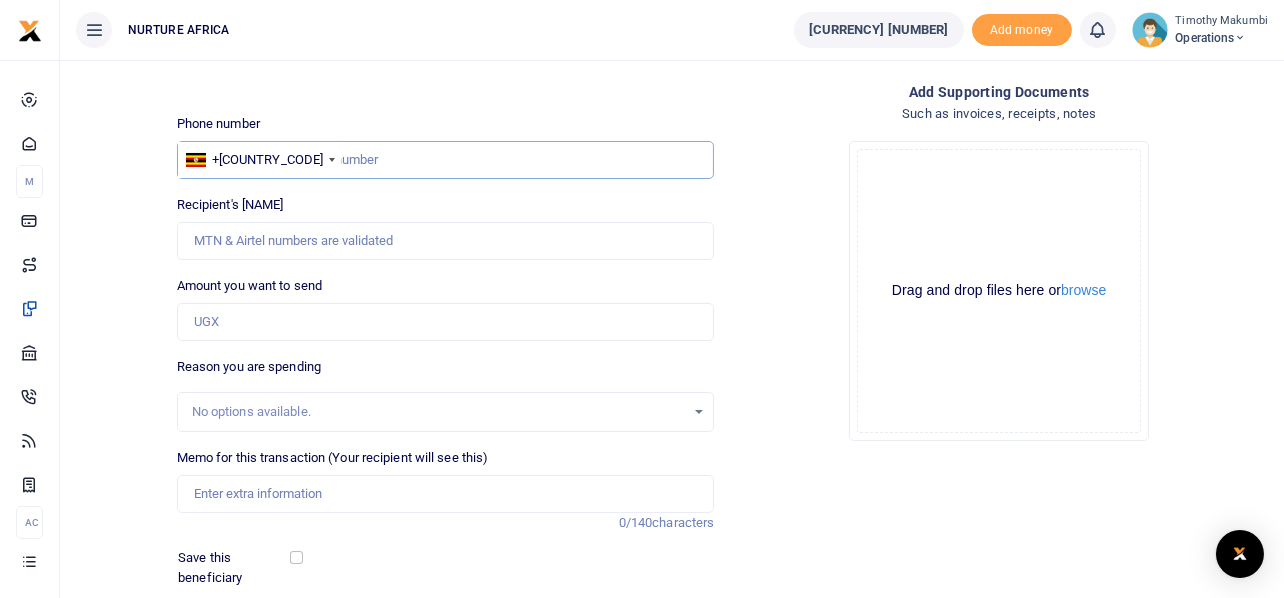 click at bounding box center (446, 160) 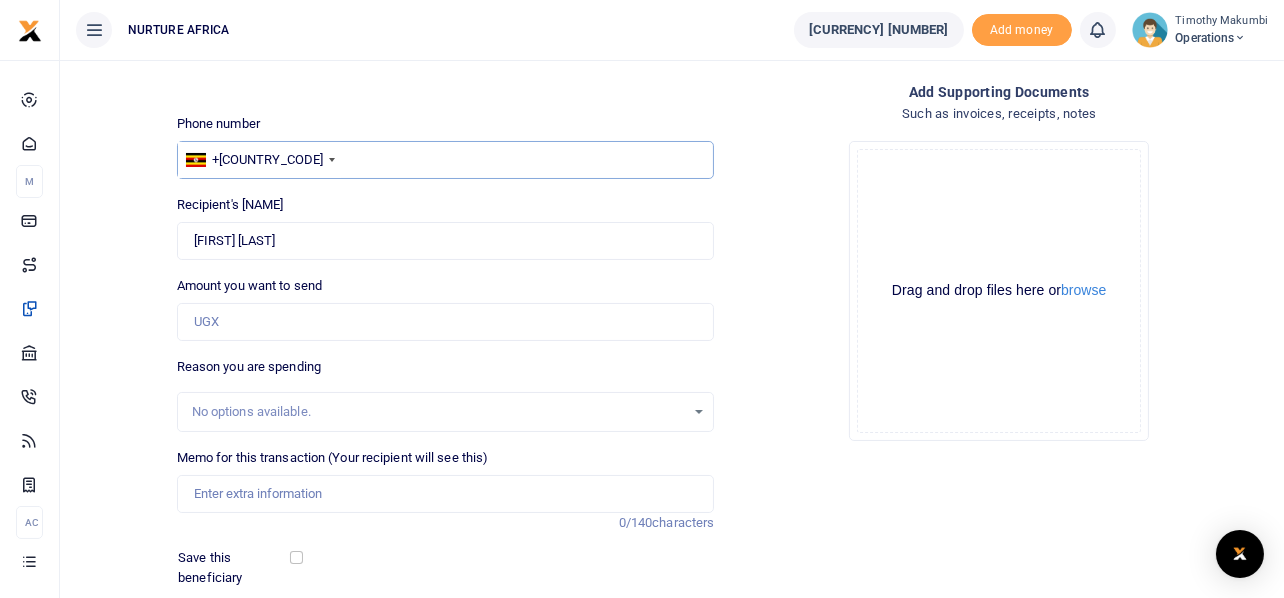 type on "766183802" 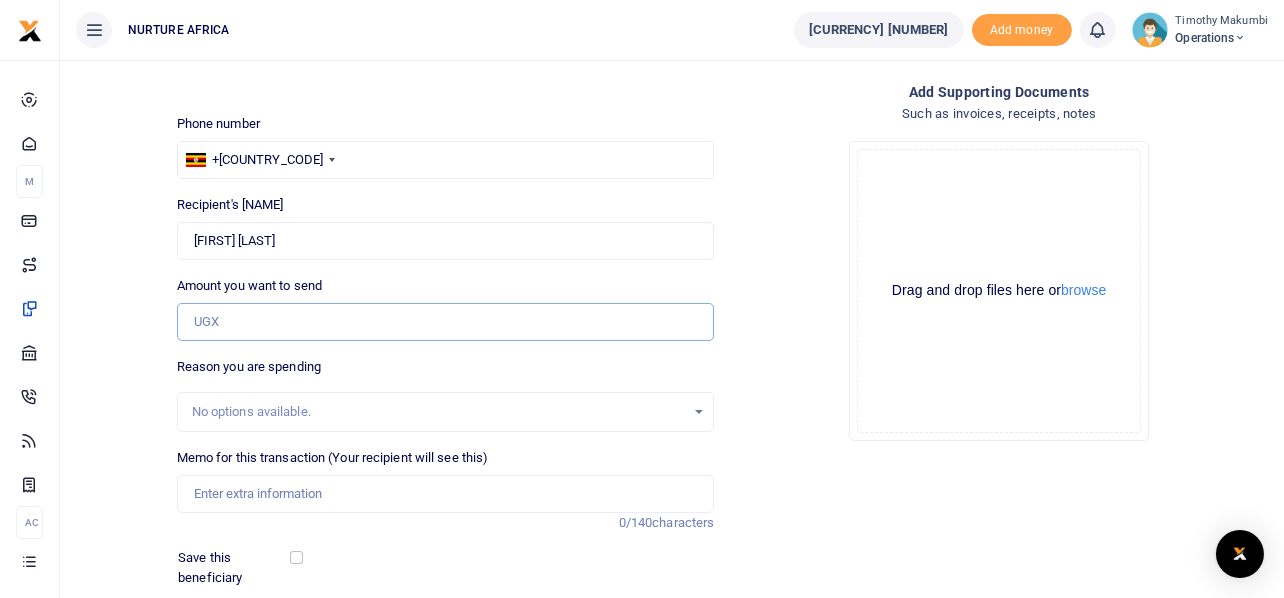 click on "Amount you want to send" at bounding box center (446, 322) 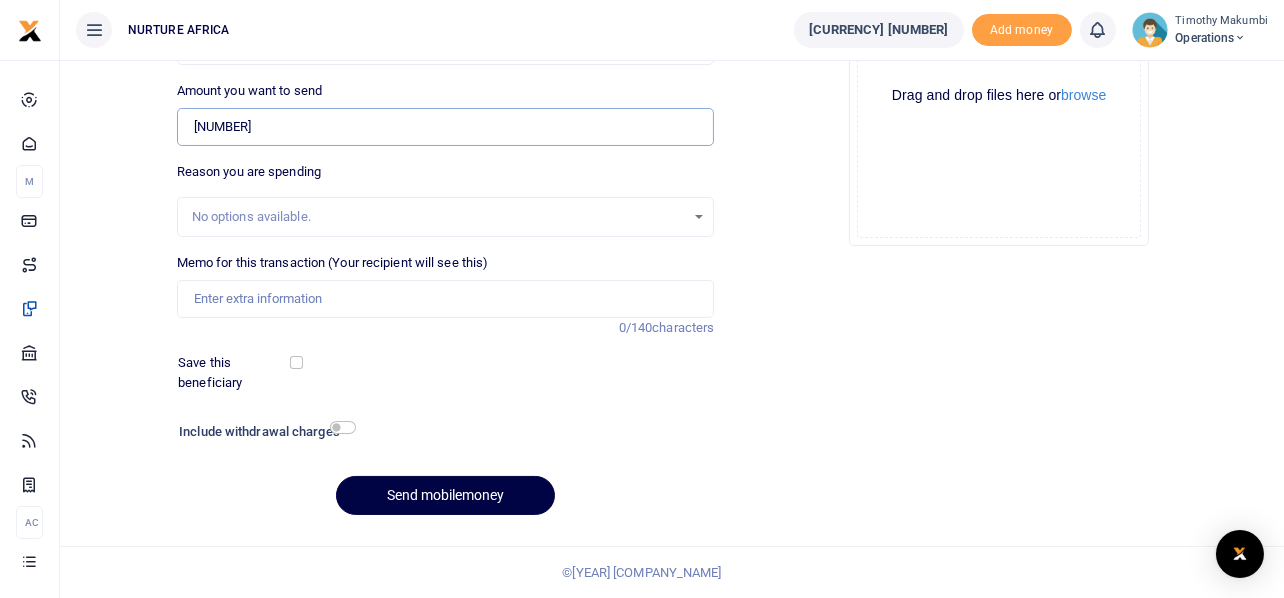 scroll, scrollTop: 286, scrollLeft: 0, axis: vertical 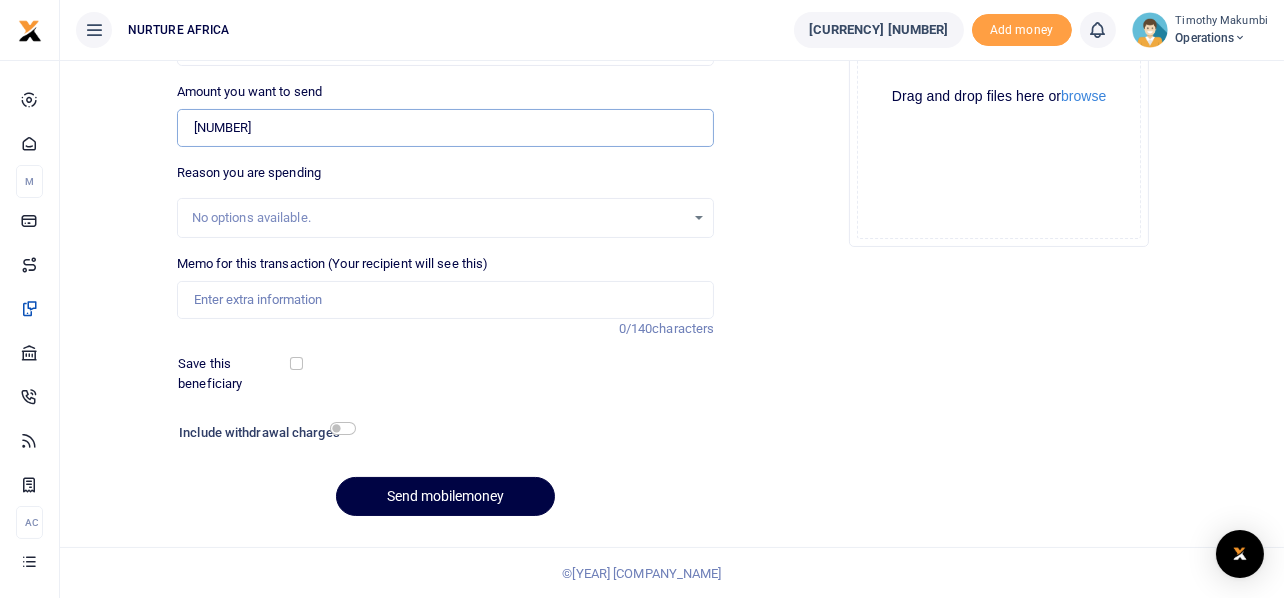 type on "200,000" 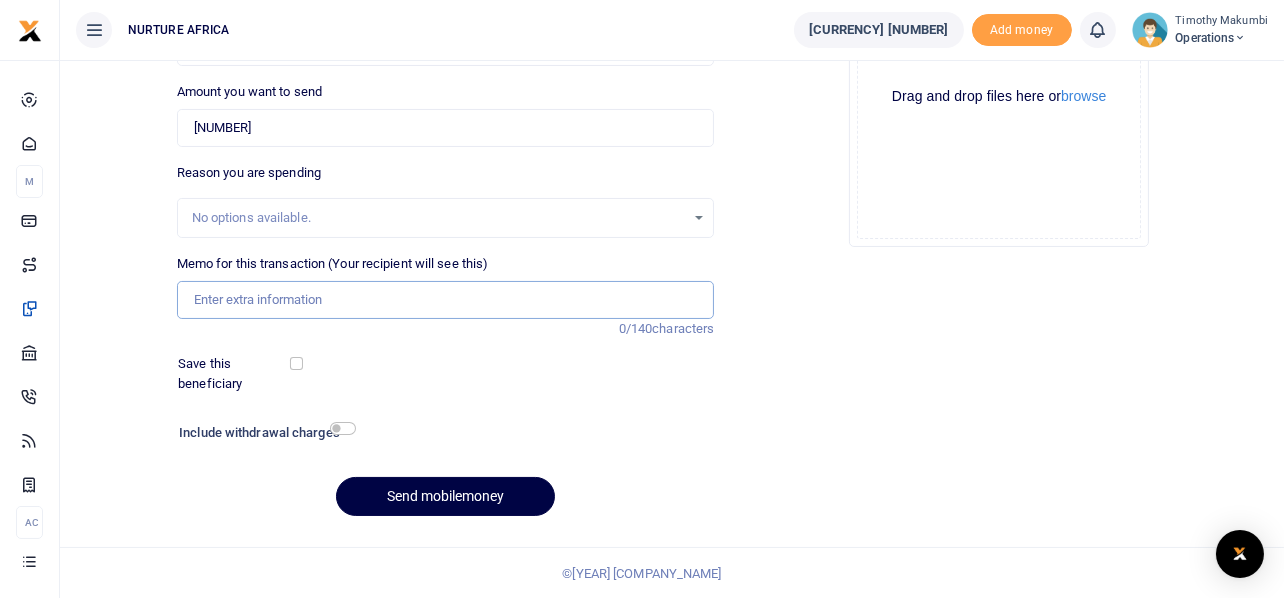 click on "Memo for this transaction (Your recipient will see this)" at bounding box center [446, 300] 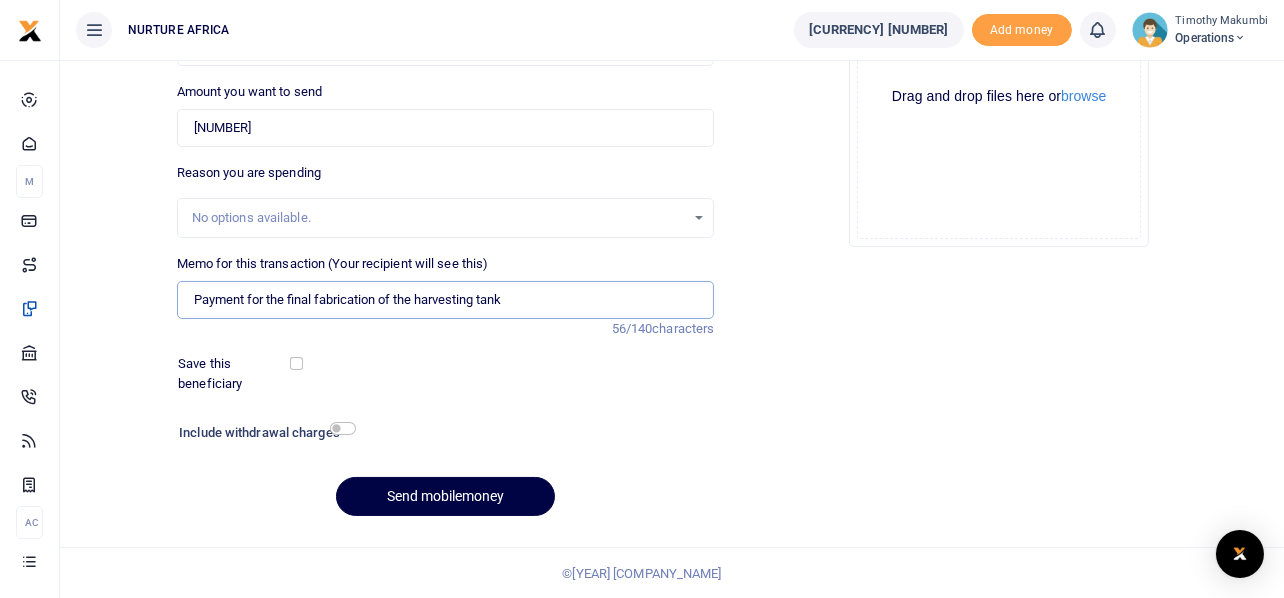 click on "Payment for the final fabrication of the harvesting tank" at bounding box center (446, 300) 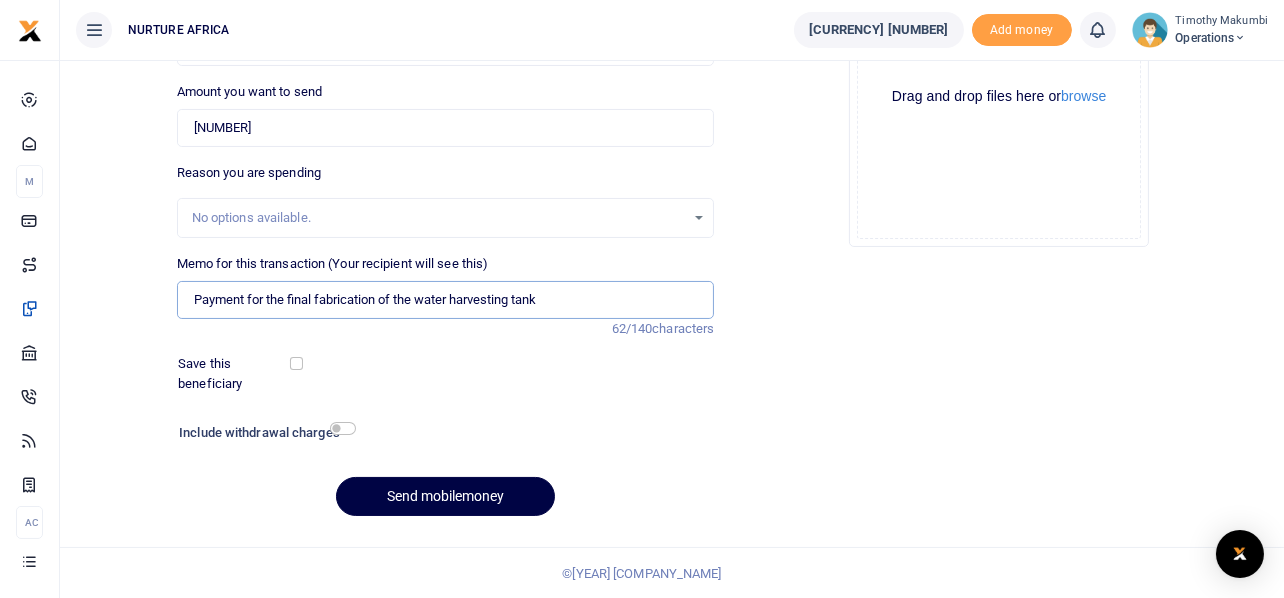 scroll, scrollTop: 287, scrollLeft: 0, axis: vertical 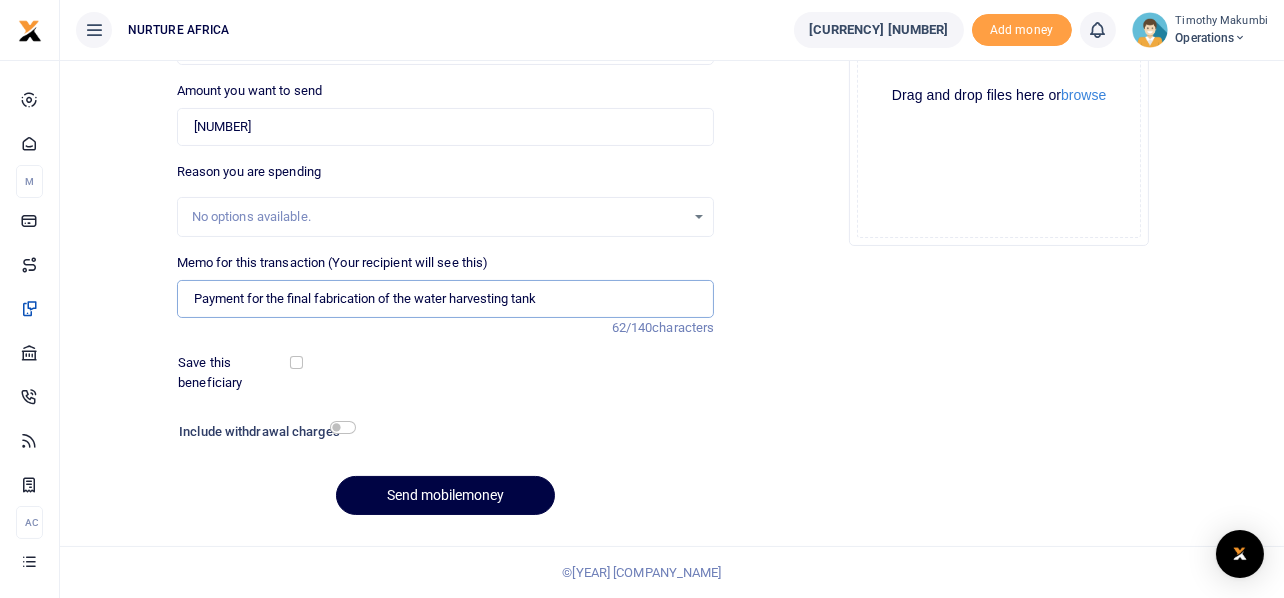type on "Payment for the final fabrication of the water harvesting tank" 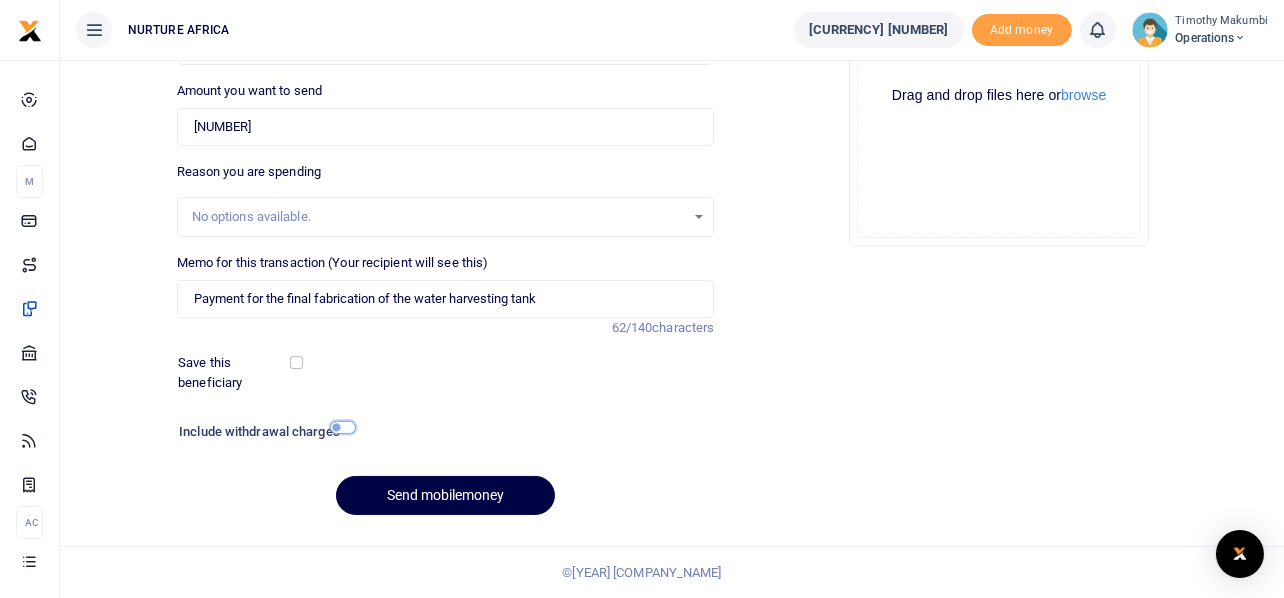 click at bounding box center [343, 427] 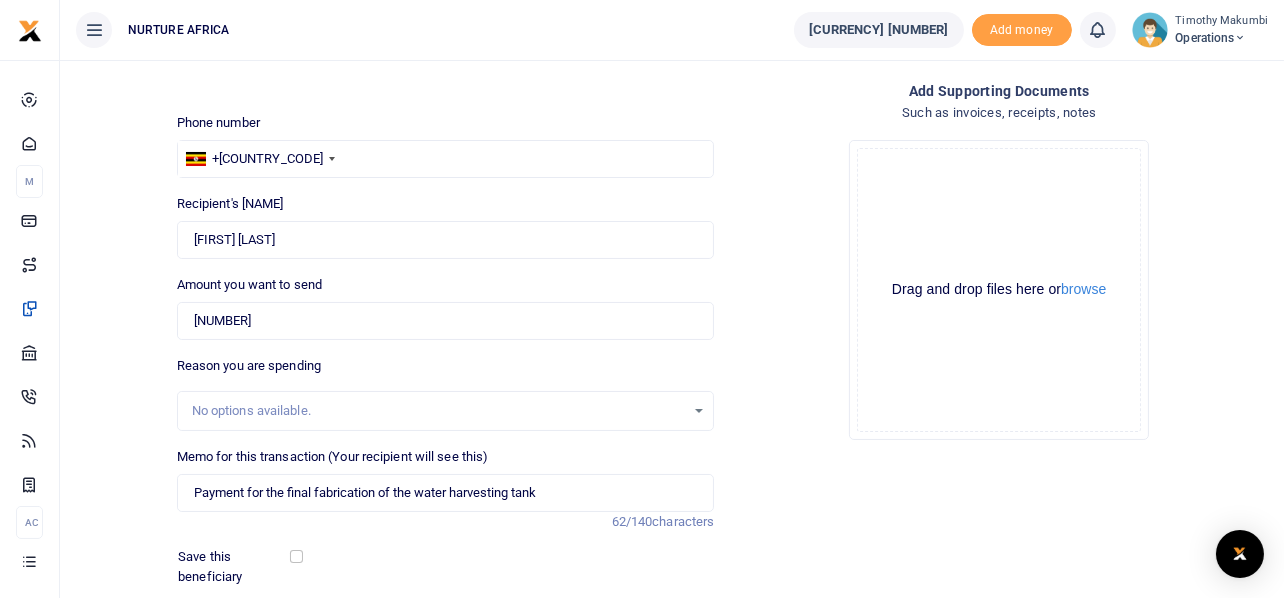 scroll, scrollTop: 342, scrollLeft: 0, axis: vertical 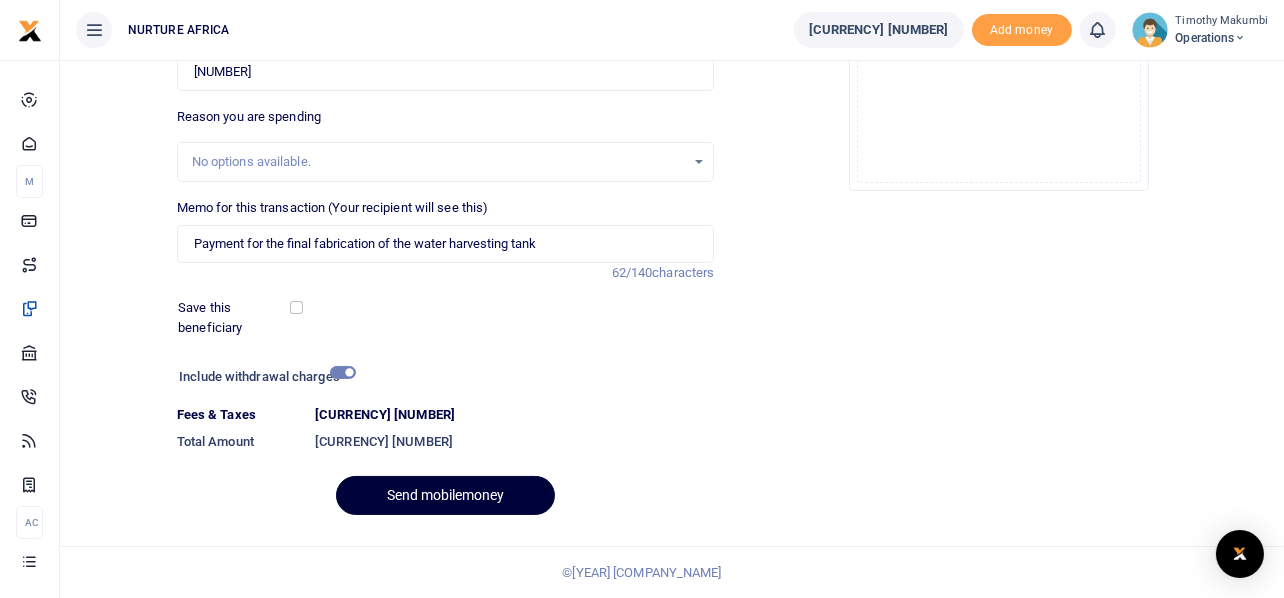 click on "Send mobilemoney" at bounding box center (445, 495) 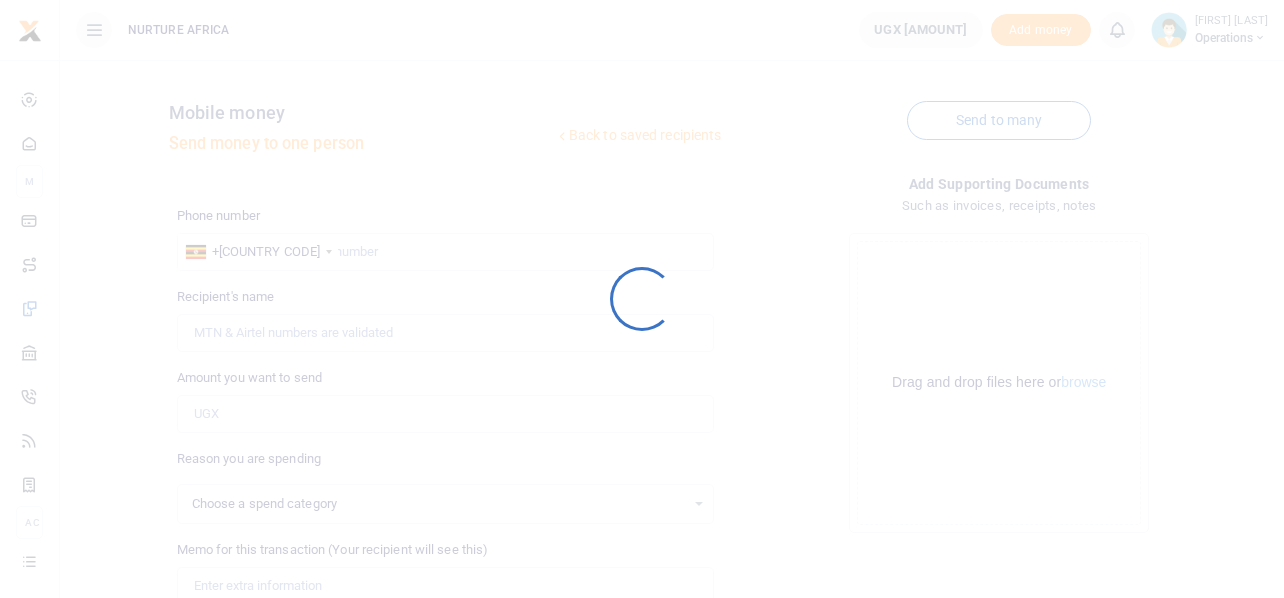 scroll, scrollTop: 287, scrollLeft: 0, axis: vertical 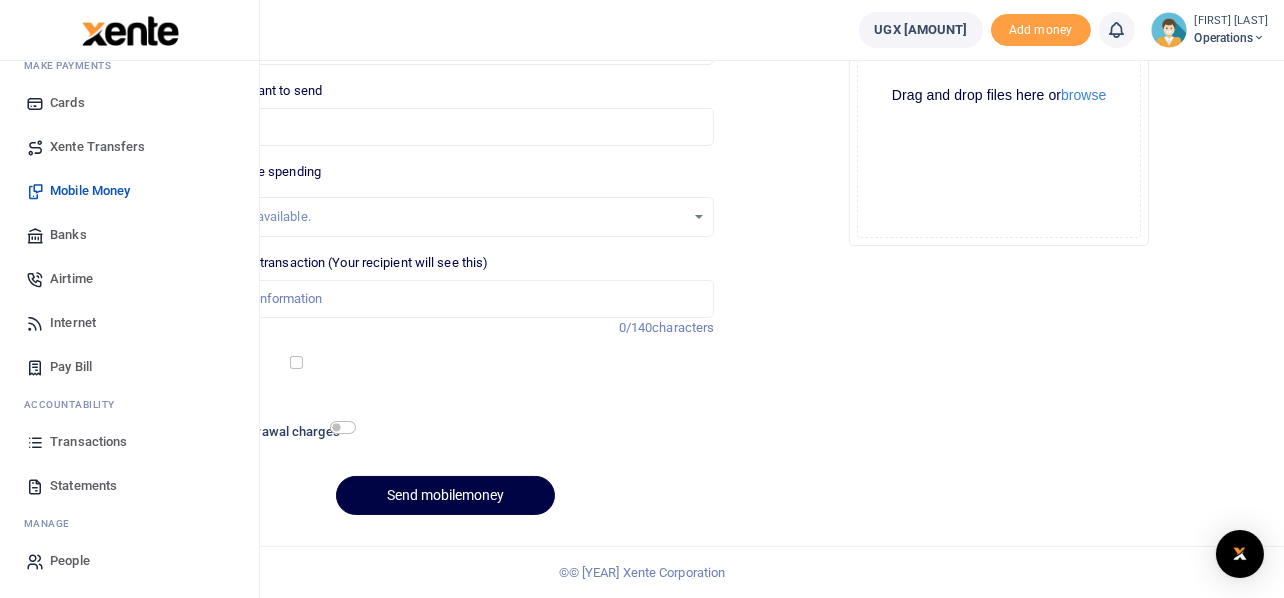 click on "Transactions" at bounding box center (88, 442) 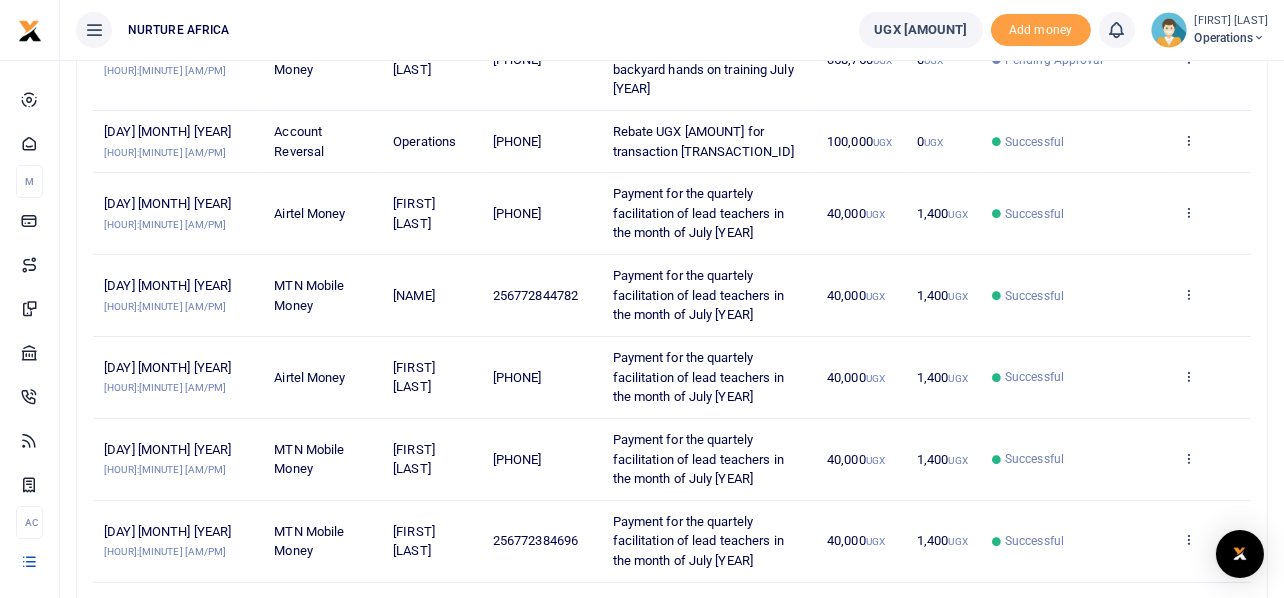 scroll, scrollTop: 365, scrollLeft: 0, axis: vertical 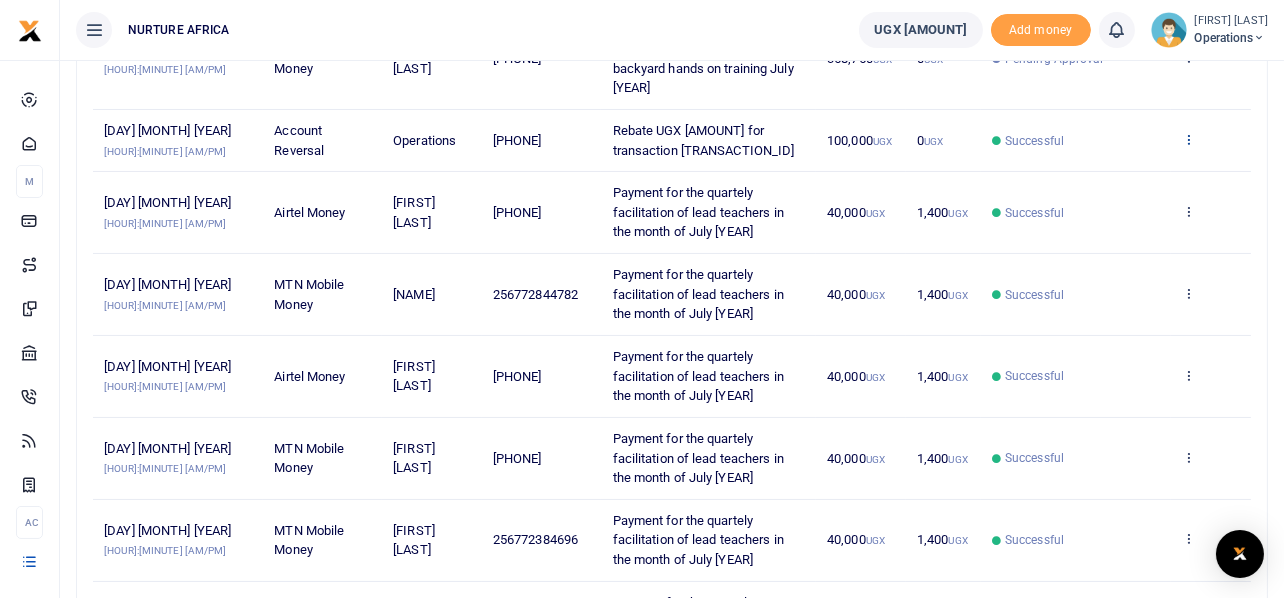 click at bounding box center (1188, 139) 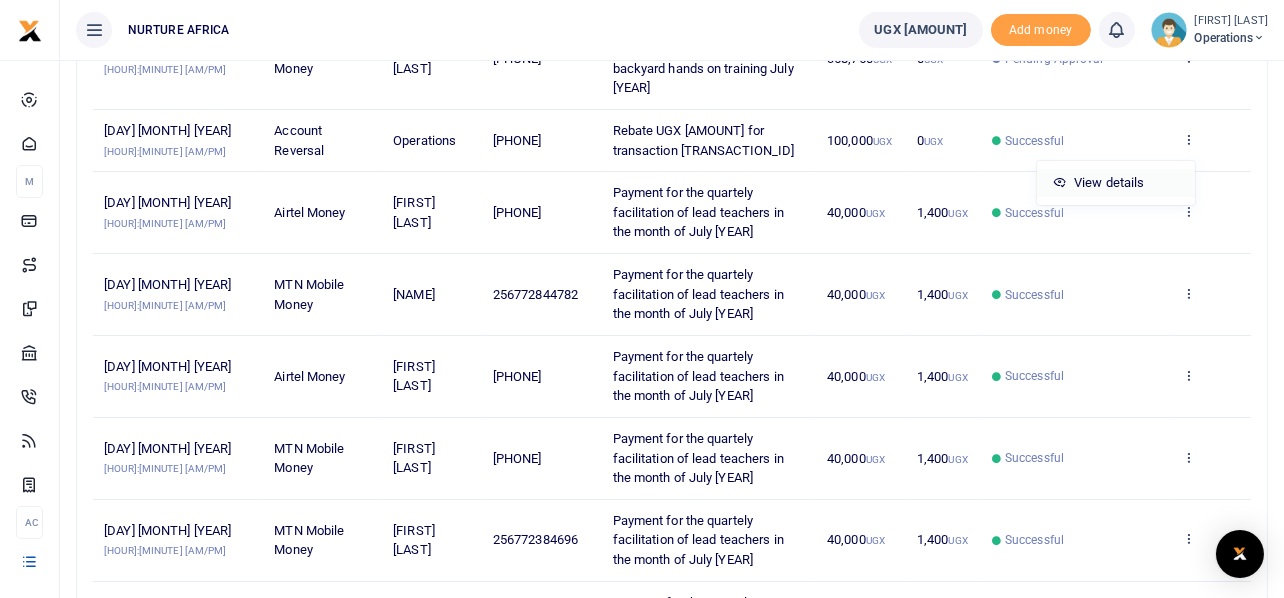 click on "View details" at bounding box center (1116, 183) 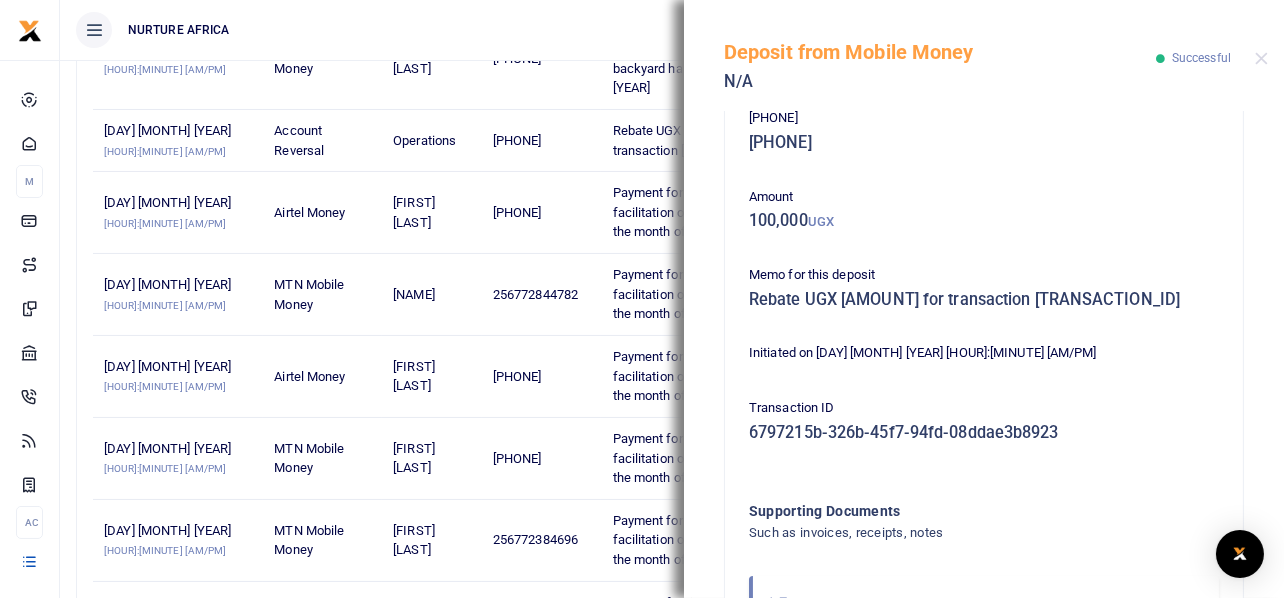 scroll, scrollTop: 0, scrollLeft: 0, axis: both 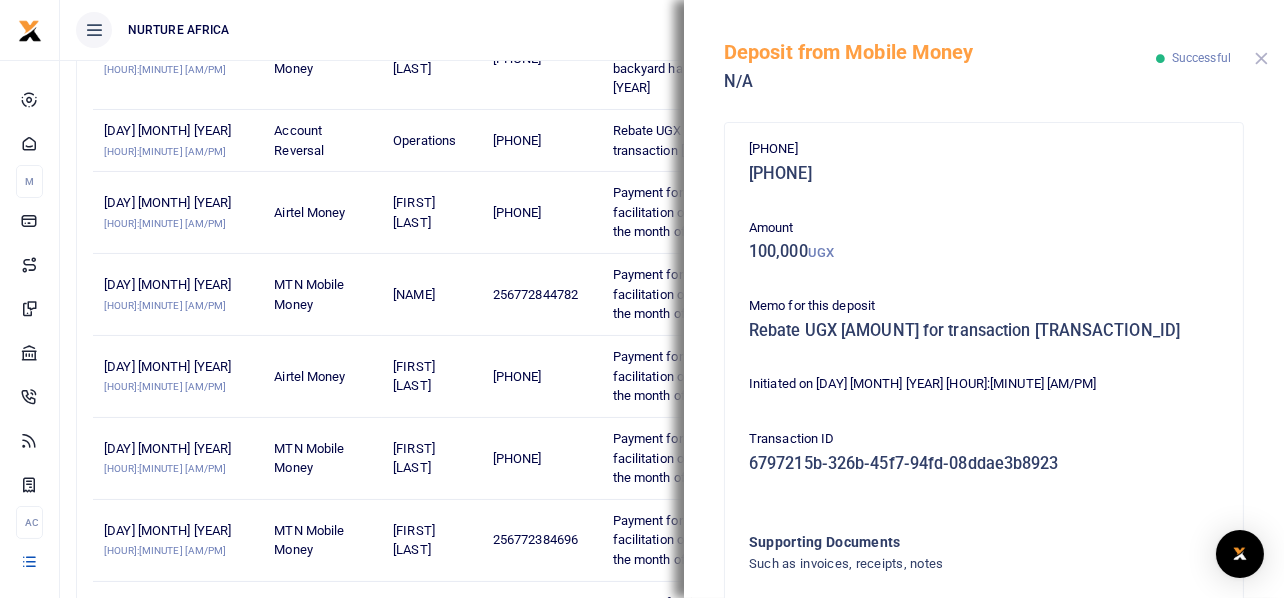 click at bounding box center [1261, 58] 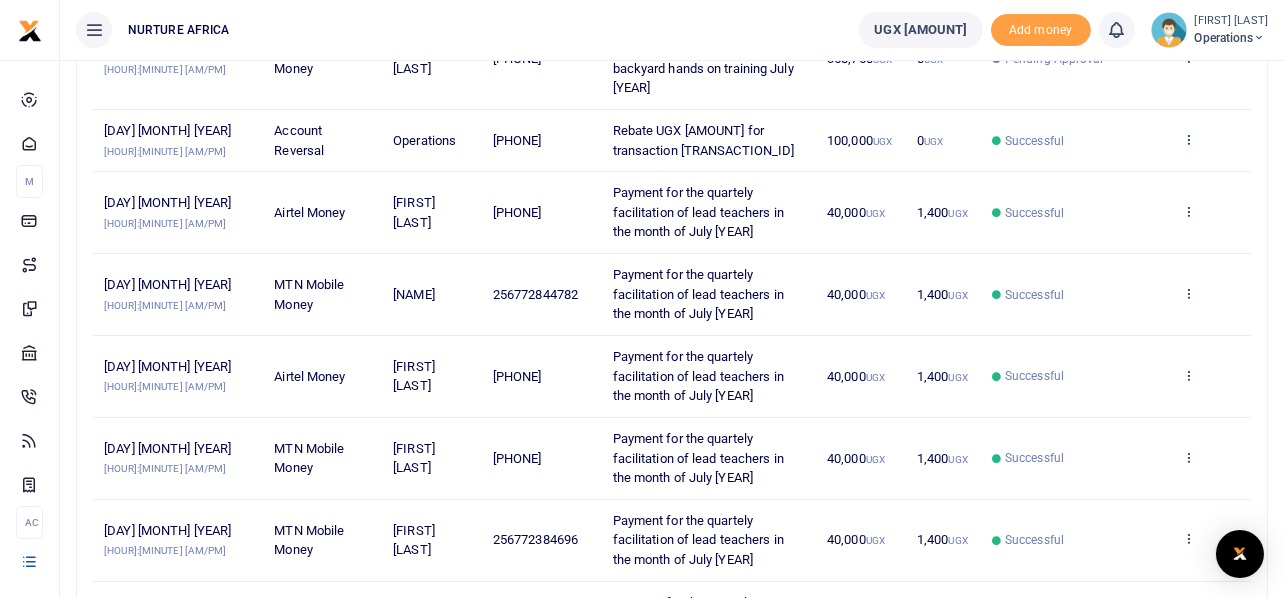 click at bounding box center [1188, 139] 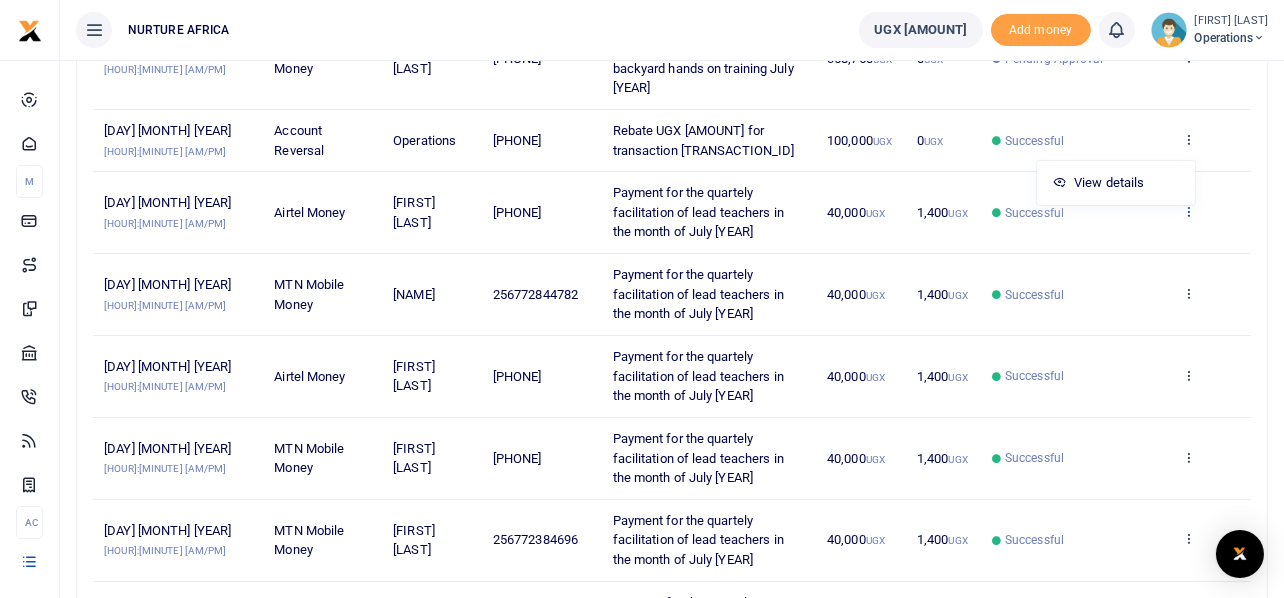 click at bounding box center (1188, 57) 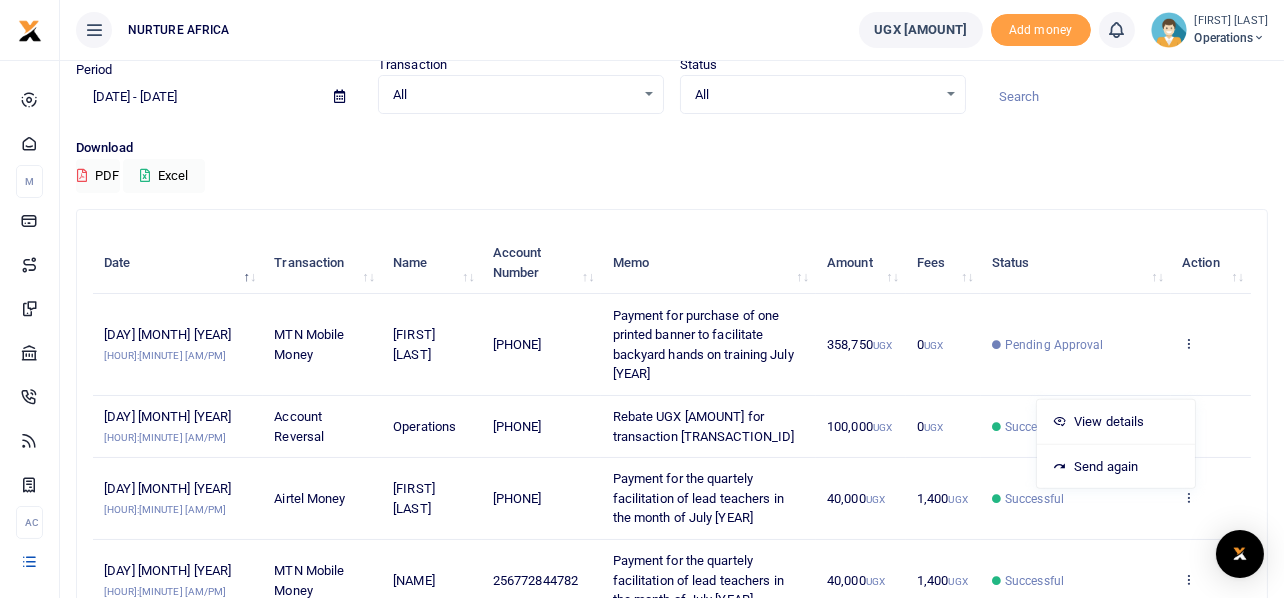 scroll, scrollTop: 0, scrollLeft: 0, axis: both 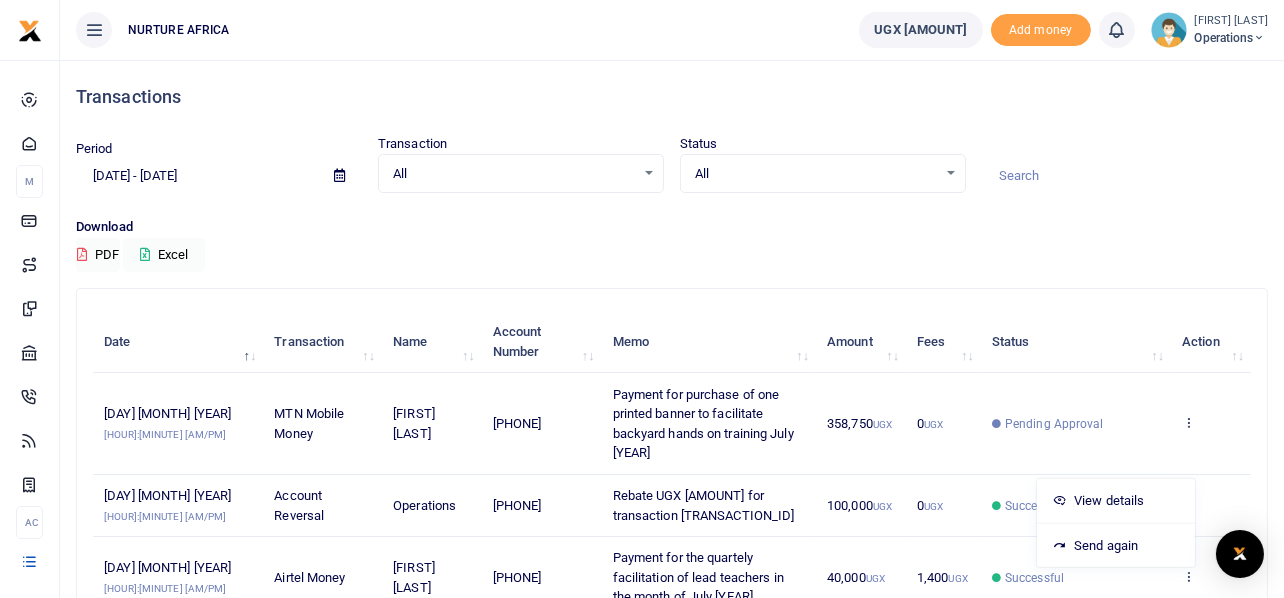 click on "[BRAND]" at bounding box center (451, 30) 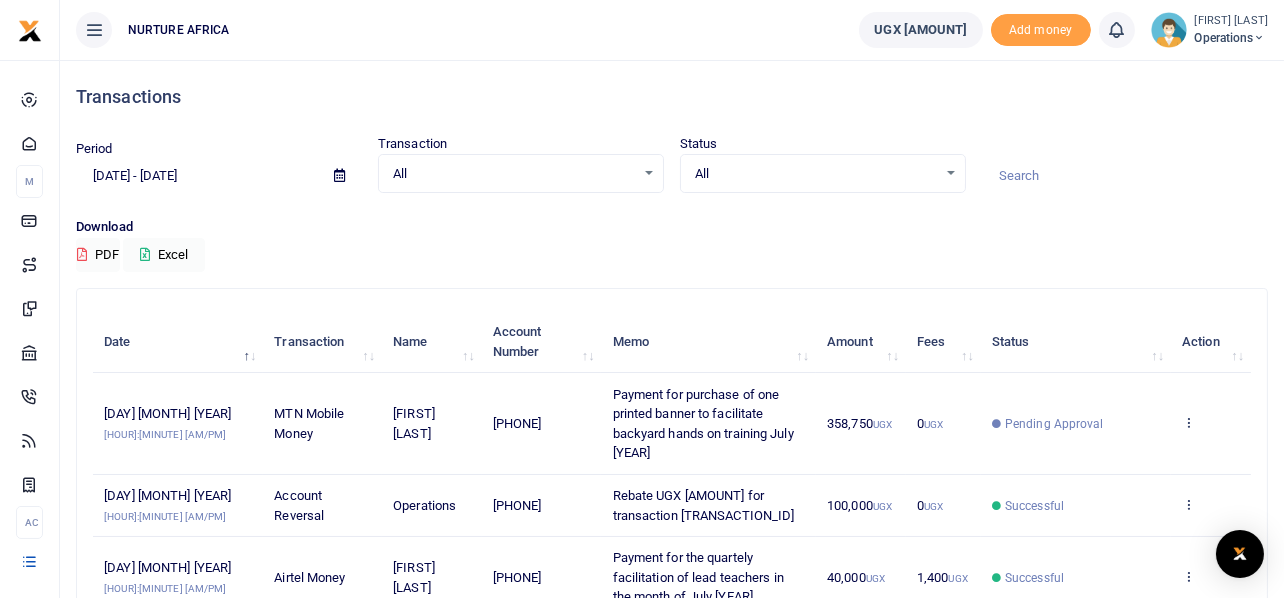 click on "[BRAND]" at bounding box center (451, 30) 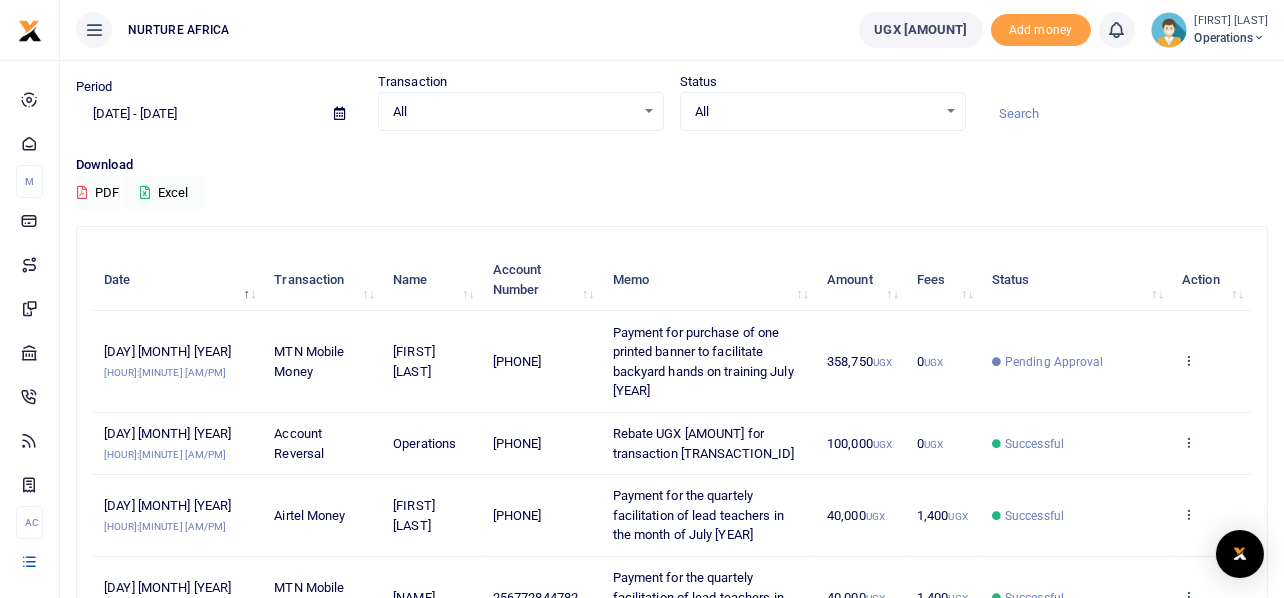 scroll, scrollTop: 61, scrollLeft: 0, axis: vertical 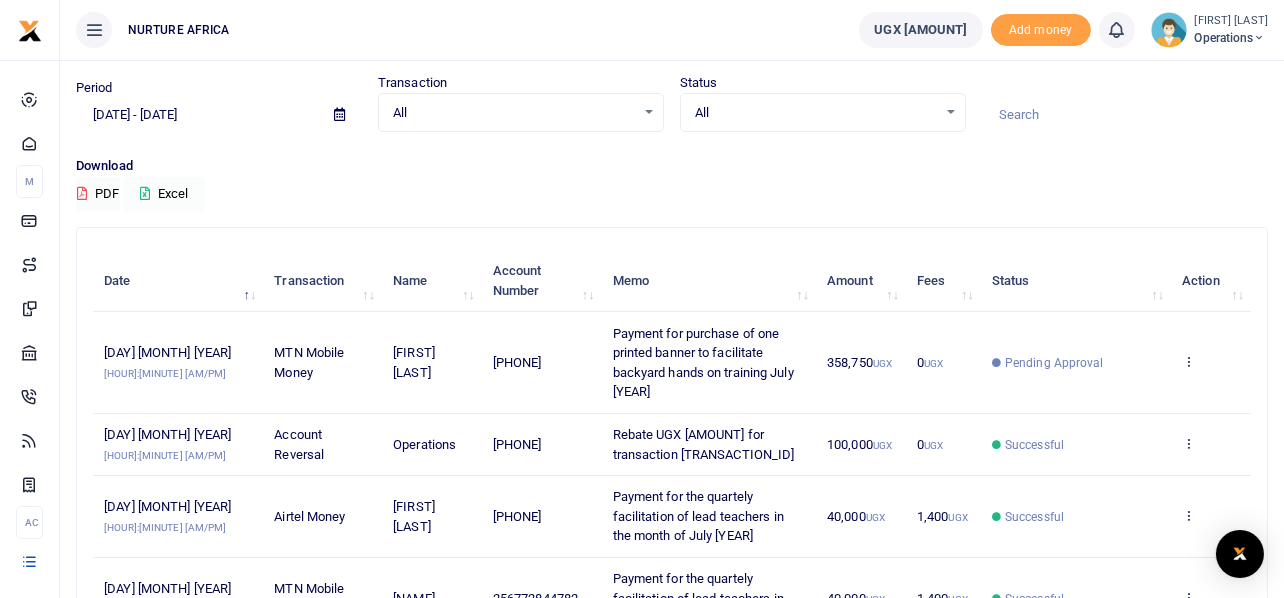 click on "Excel" at bounding box center (164, 194) 